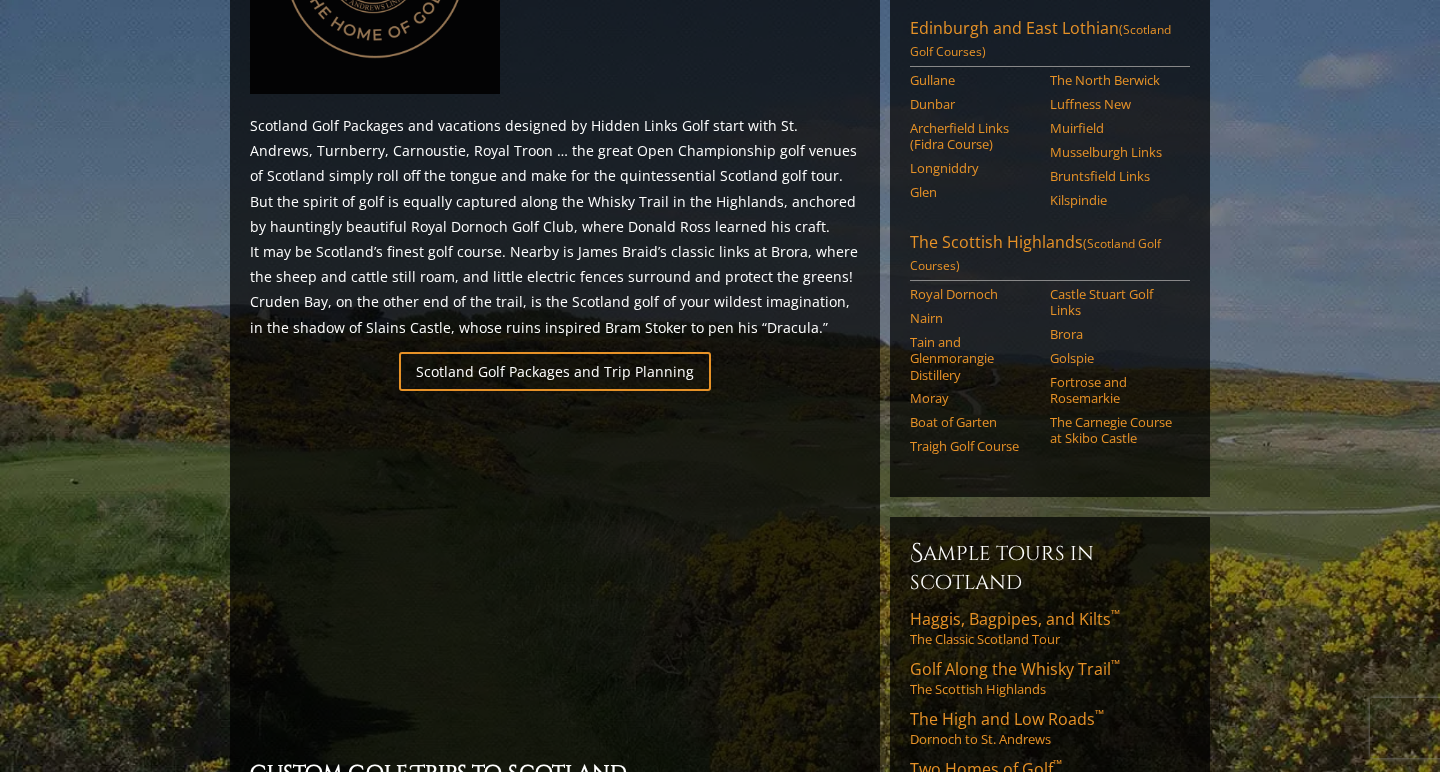scroll, scrollTop: 1179, scrollLeft: 0, axis: vertical 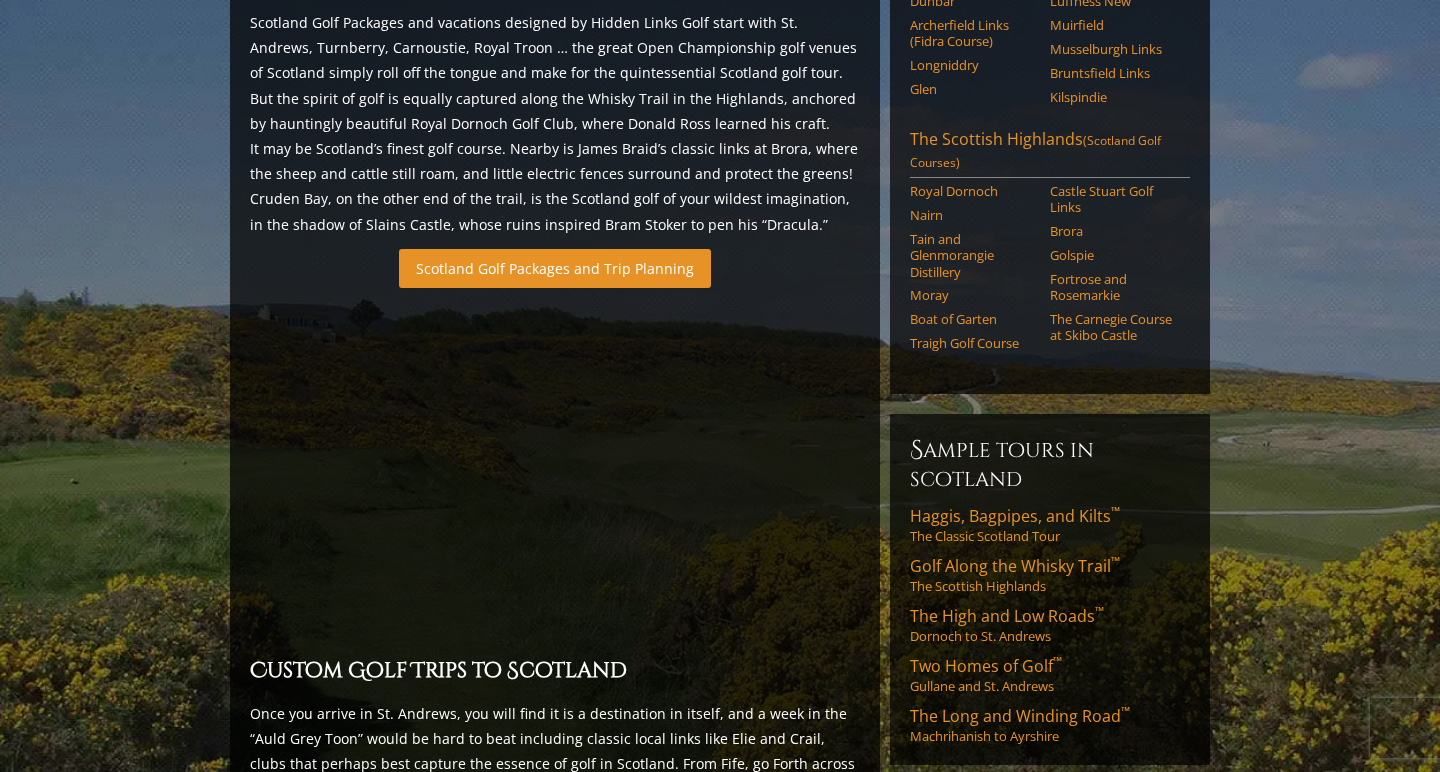 click on "Scotland Golf Packages and Trip Planning" at bounding box center (555, 268) 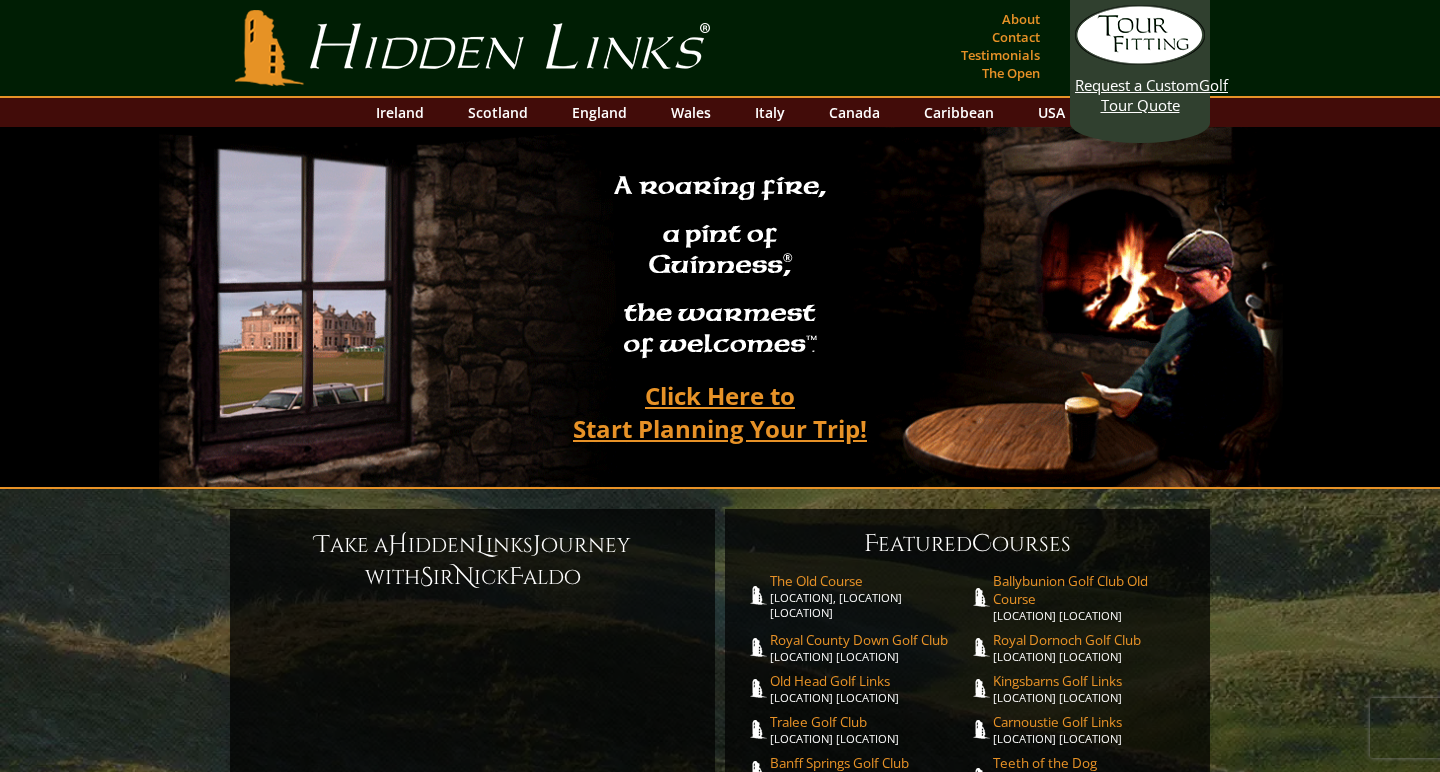 scroll, scrollTop: 0, scrollLeft: 0, axis: both 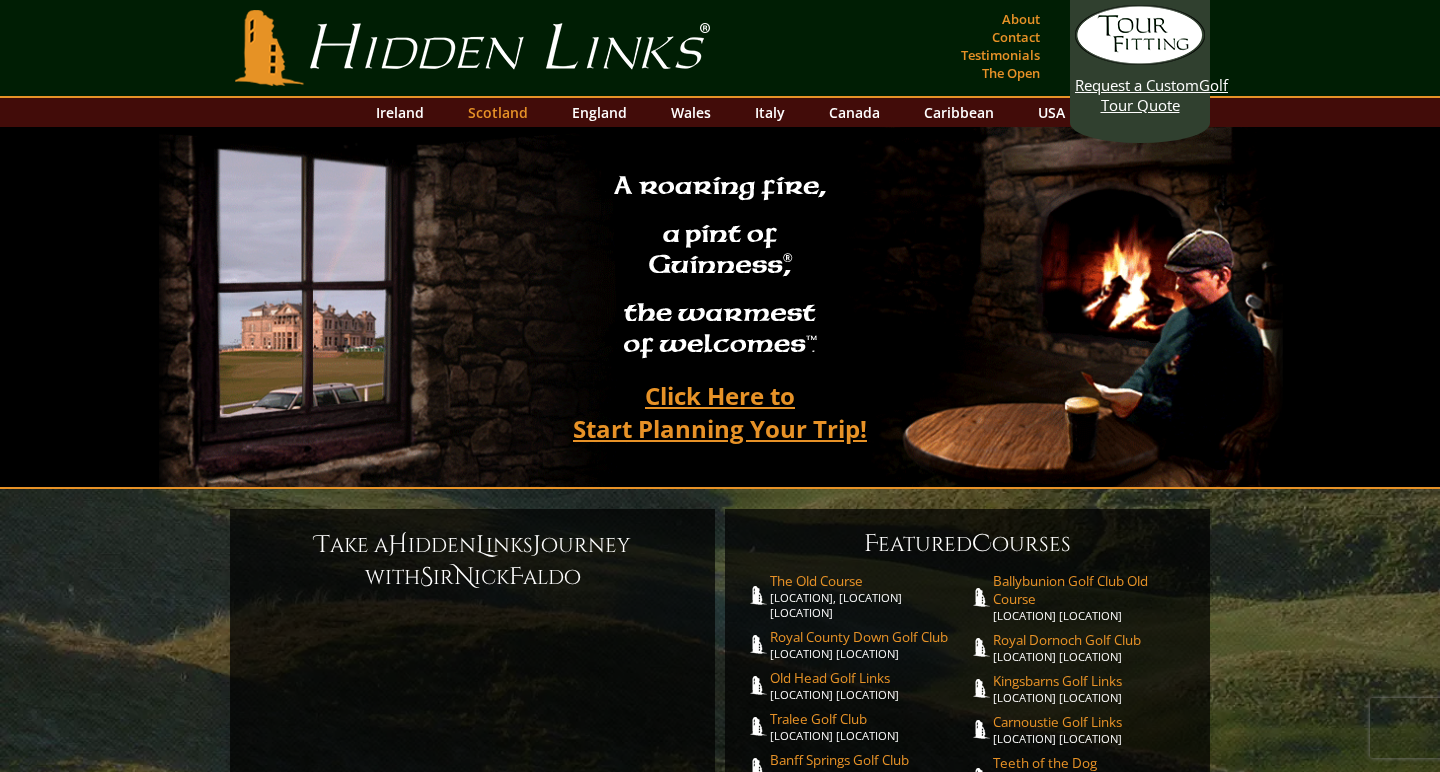 click on "Scotland" at bounding box center [498, 112] 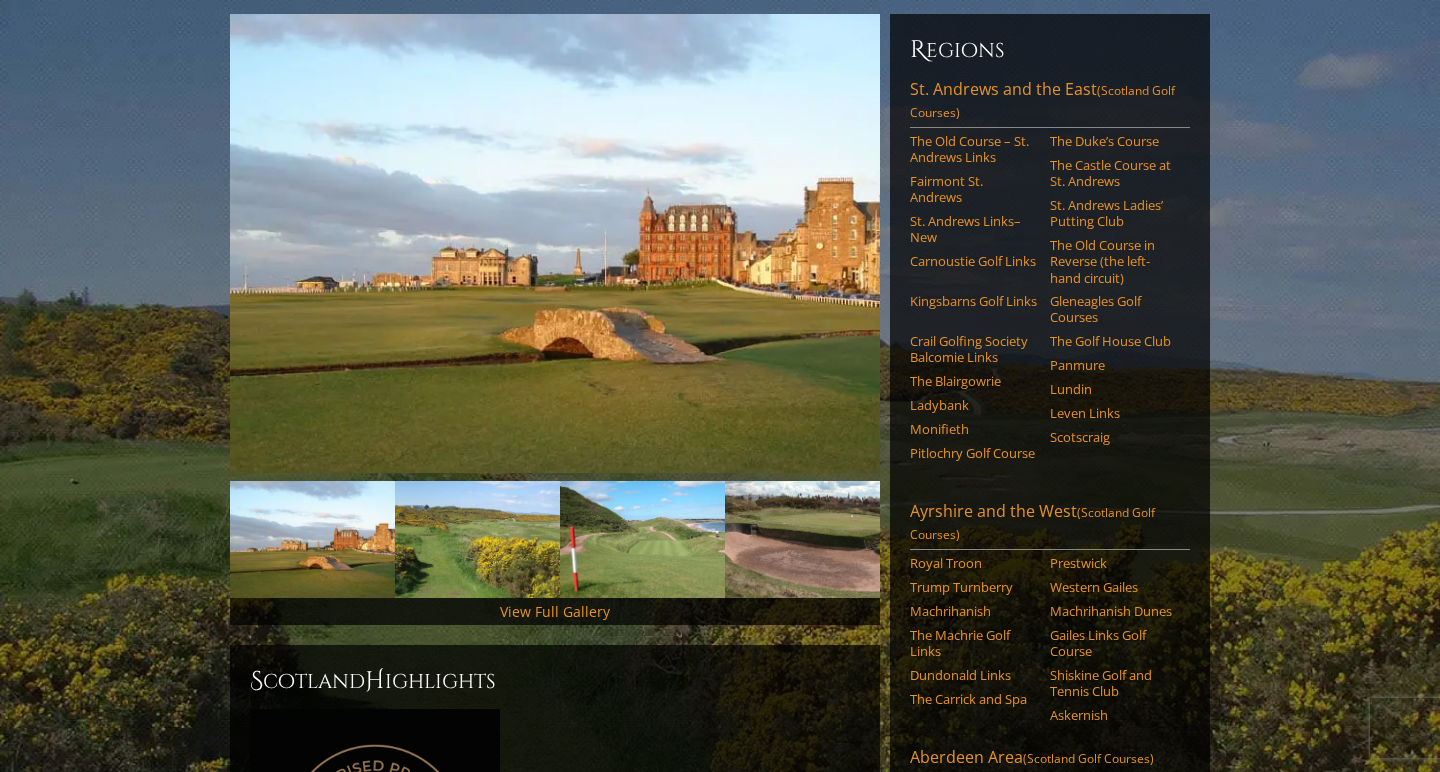 scroll, scrollTop: 211, scrollLeft: 0, axis: vertical 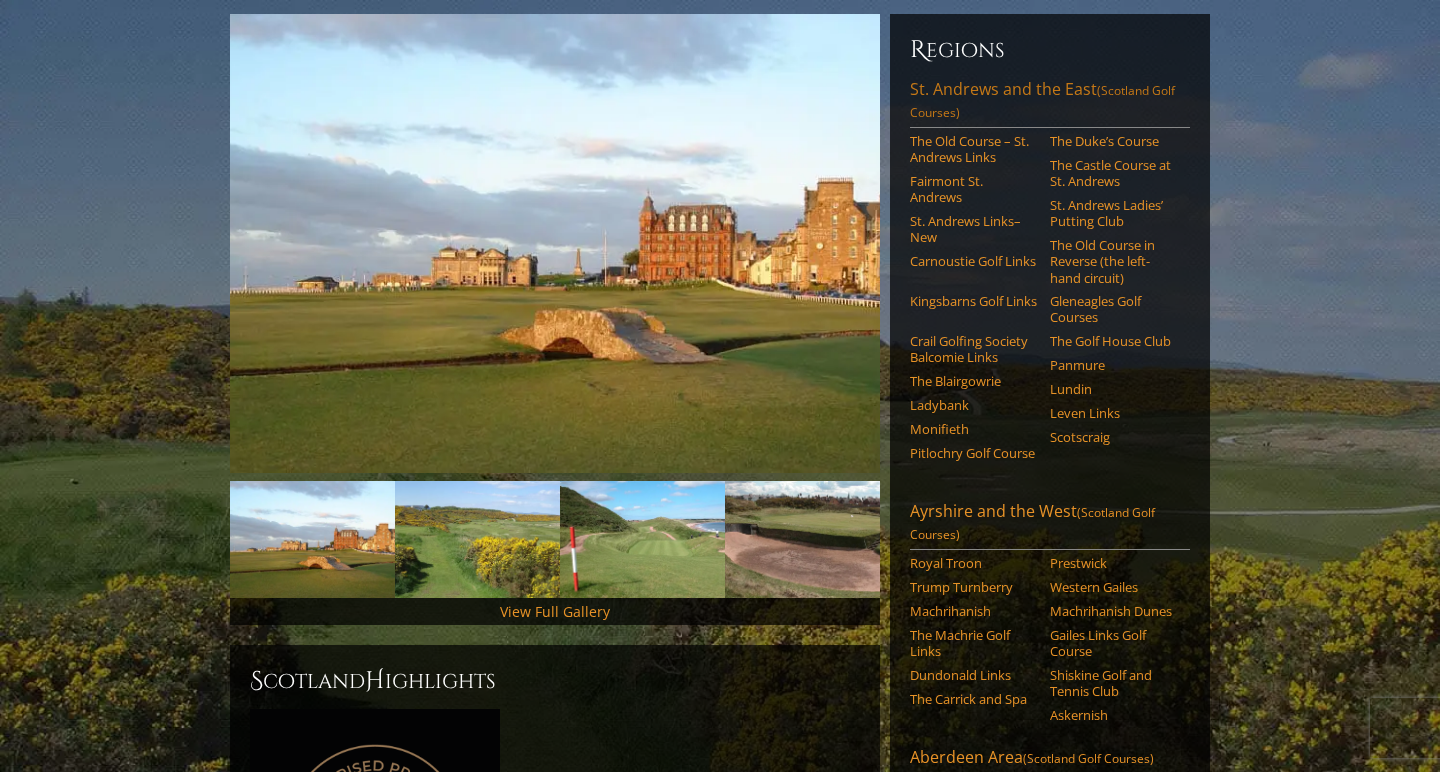click on "St. Andrews and the East  (Scotland Golf Courses)" at bounding box center [1050, 103] 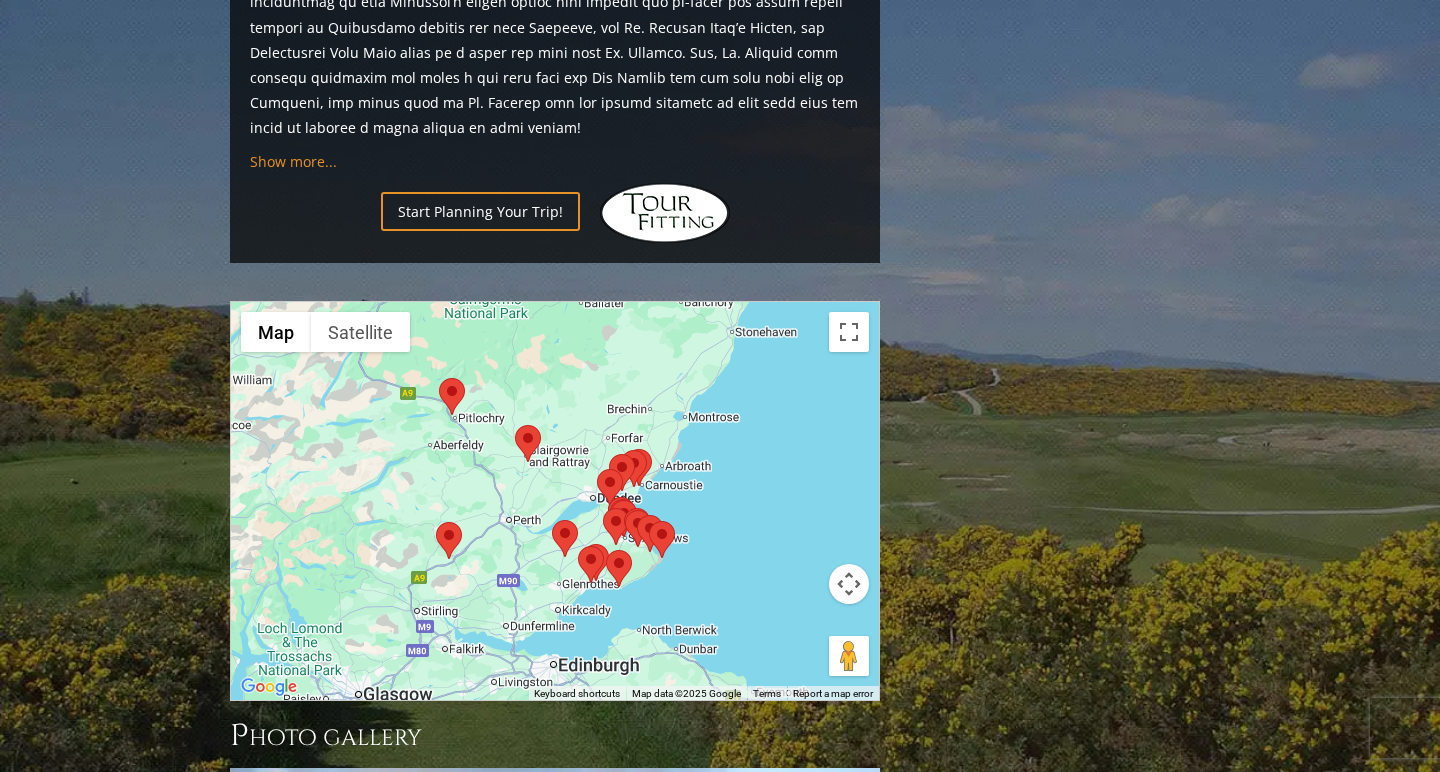 scroll, scrollTop: 2238, scrollLeft: 0, axis: vertical 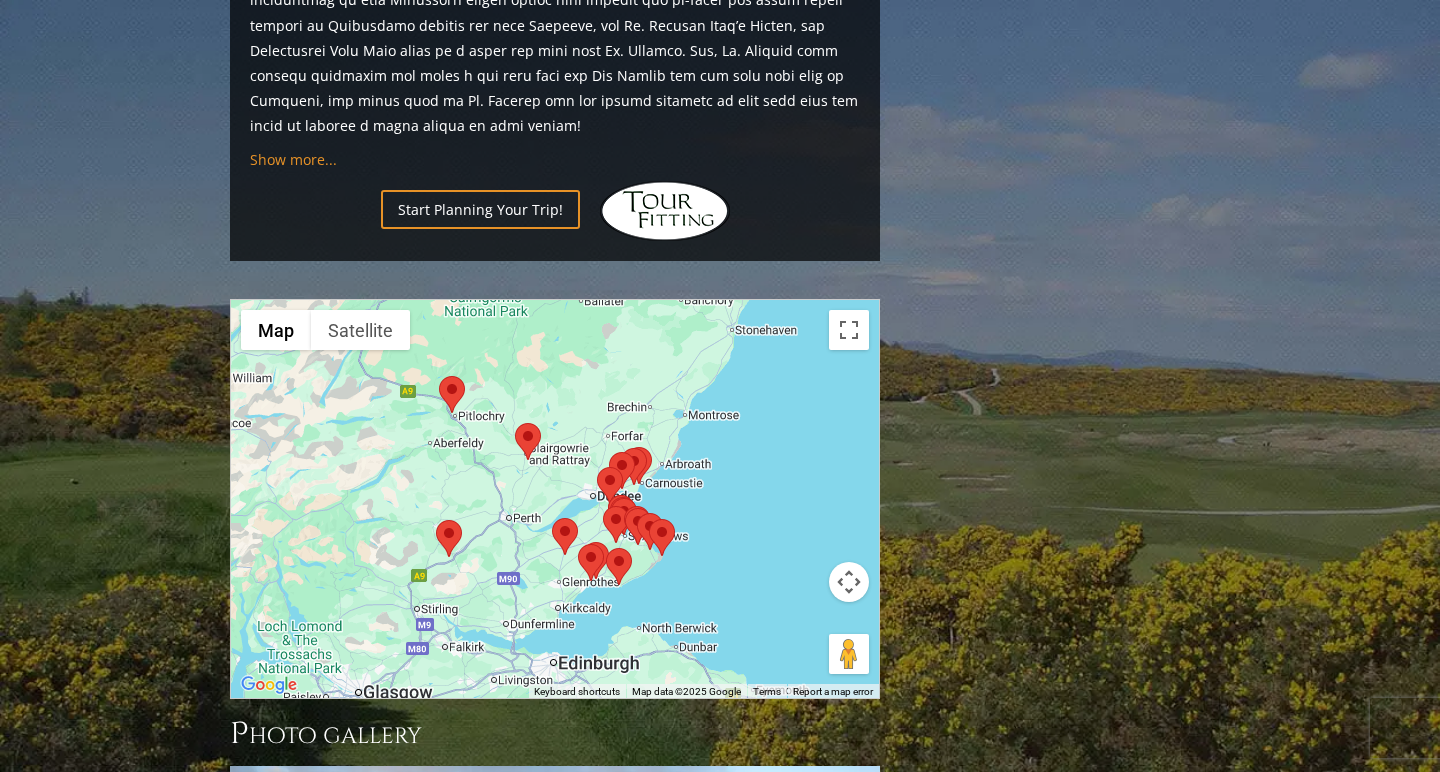 click at bounding box center (849, 330) 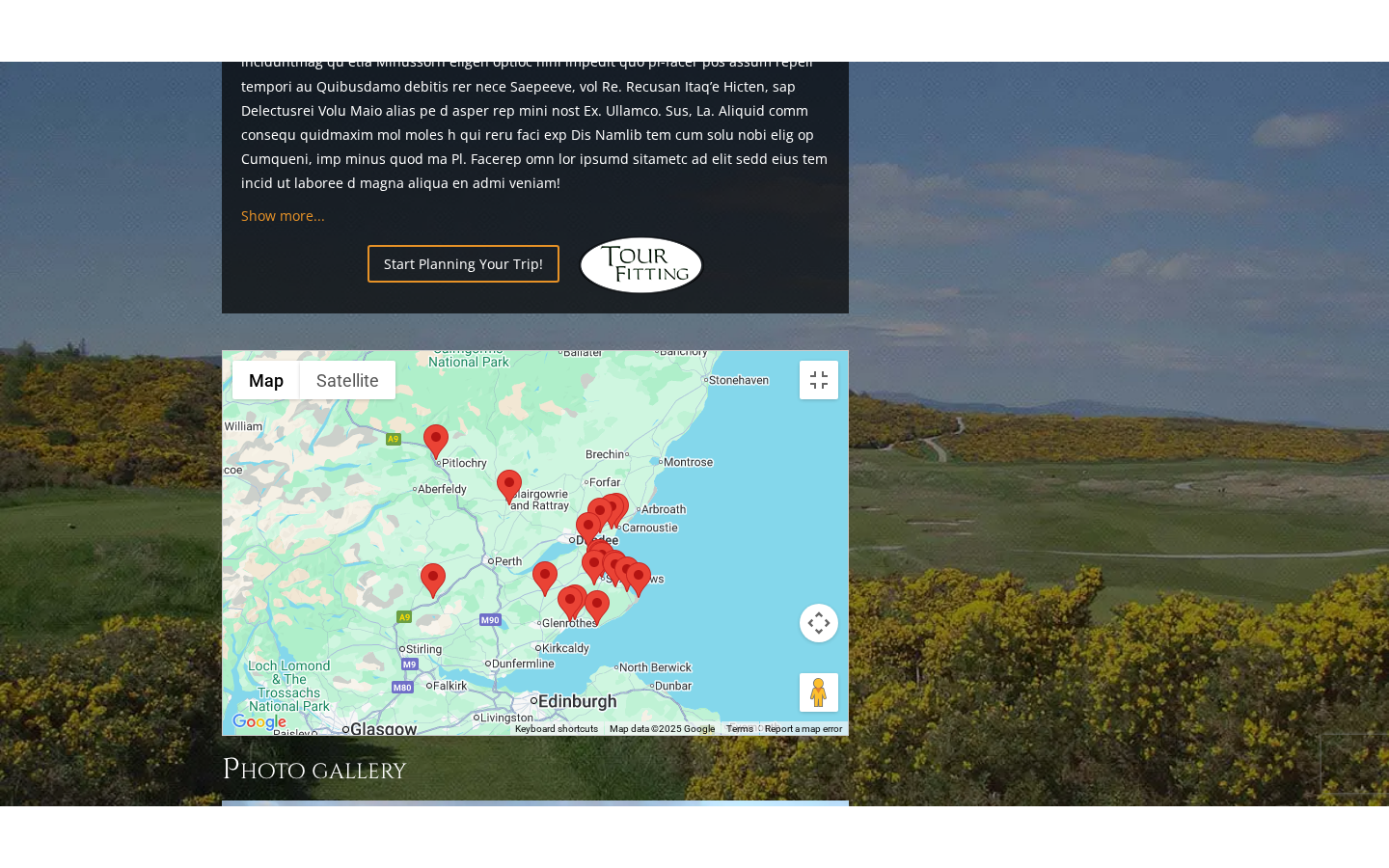 scroll, scrollTop: 0, scrollLeft: 0, axis: both 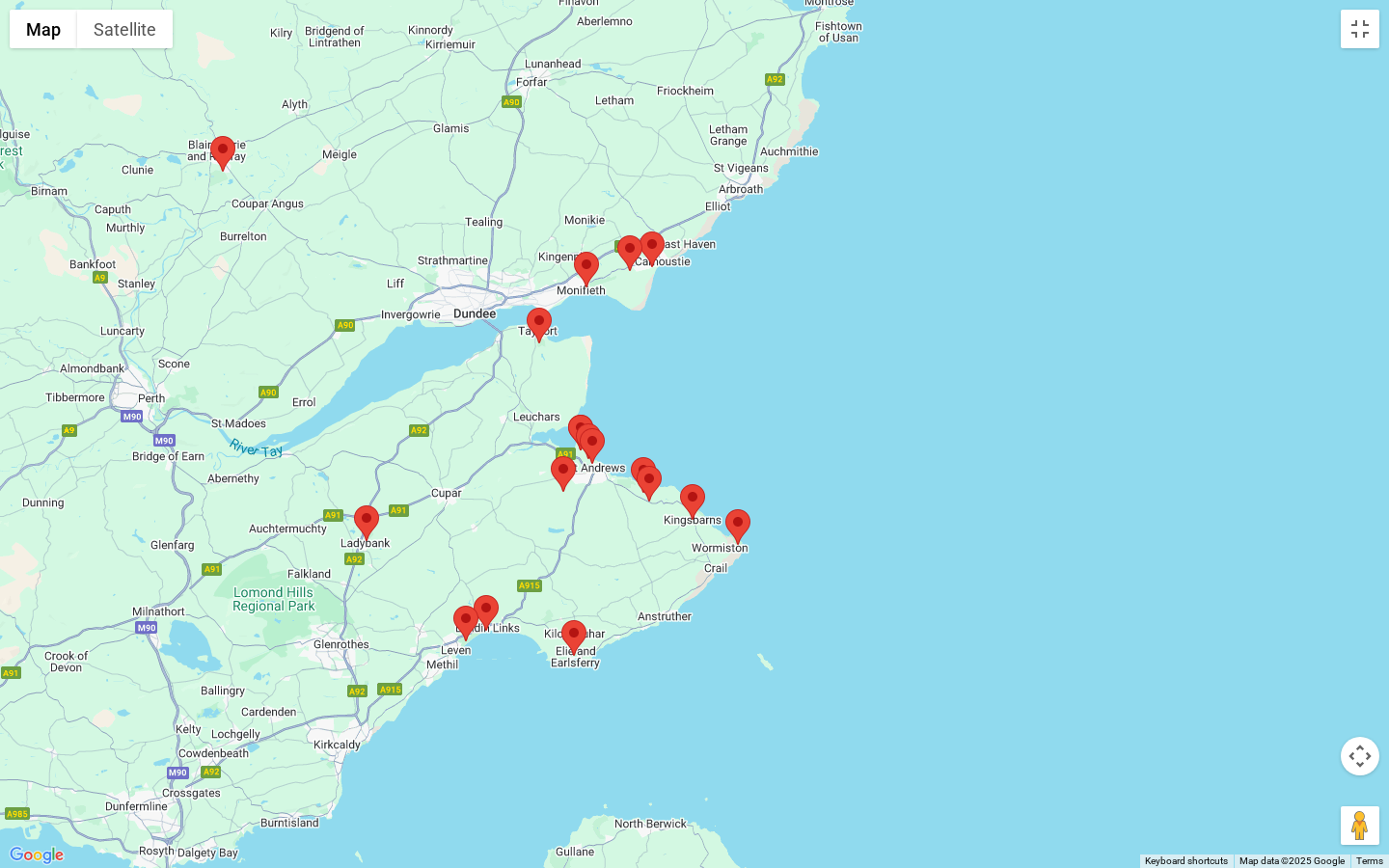 drag, startPoint x: 655, startPoint y: 426, endPoint x: 1189, endPoint y: 545, distance: 547.0987 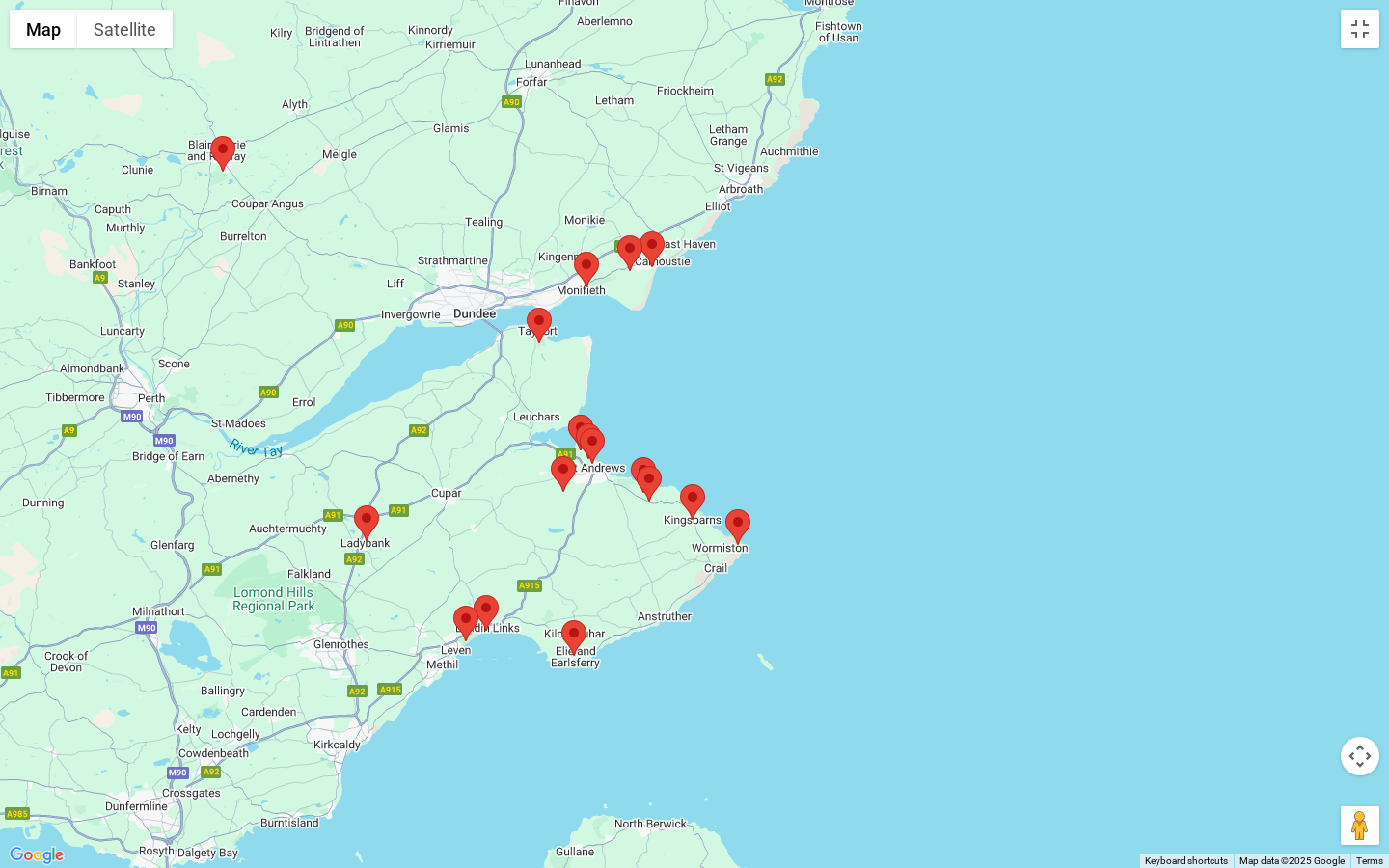 click at bounding box center [640, 231] 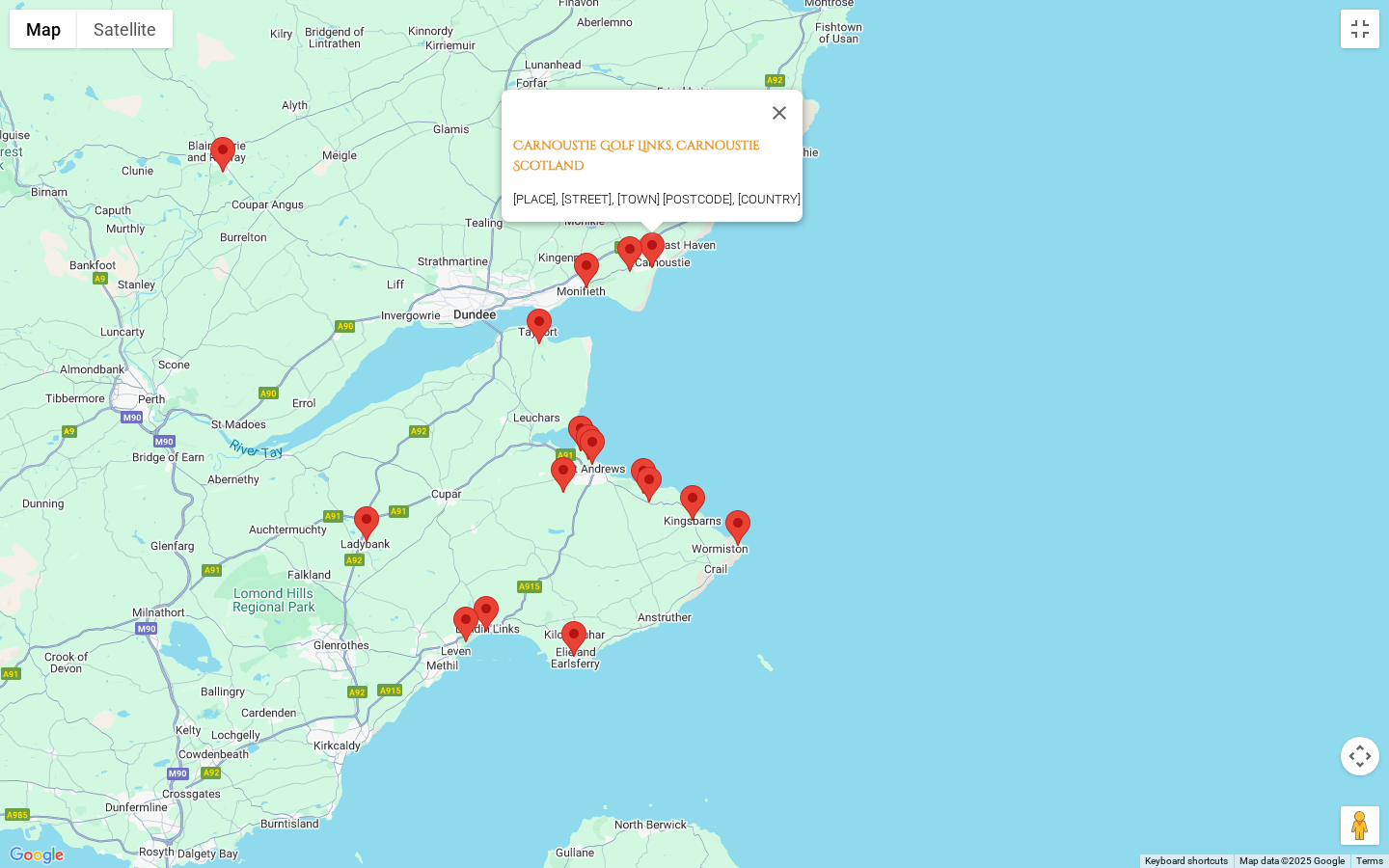 click at bounding box center [617, 236] 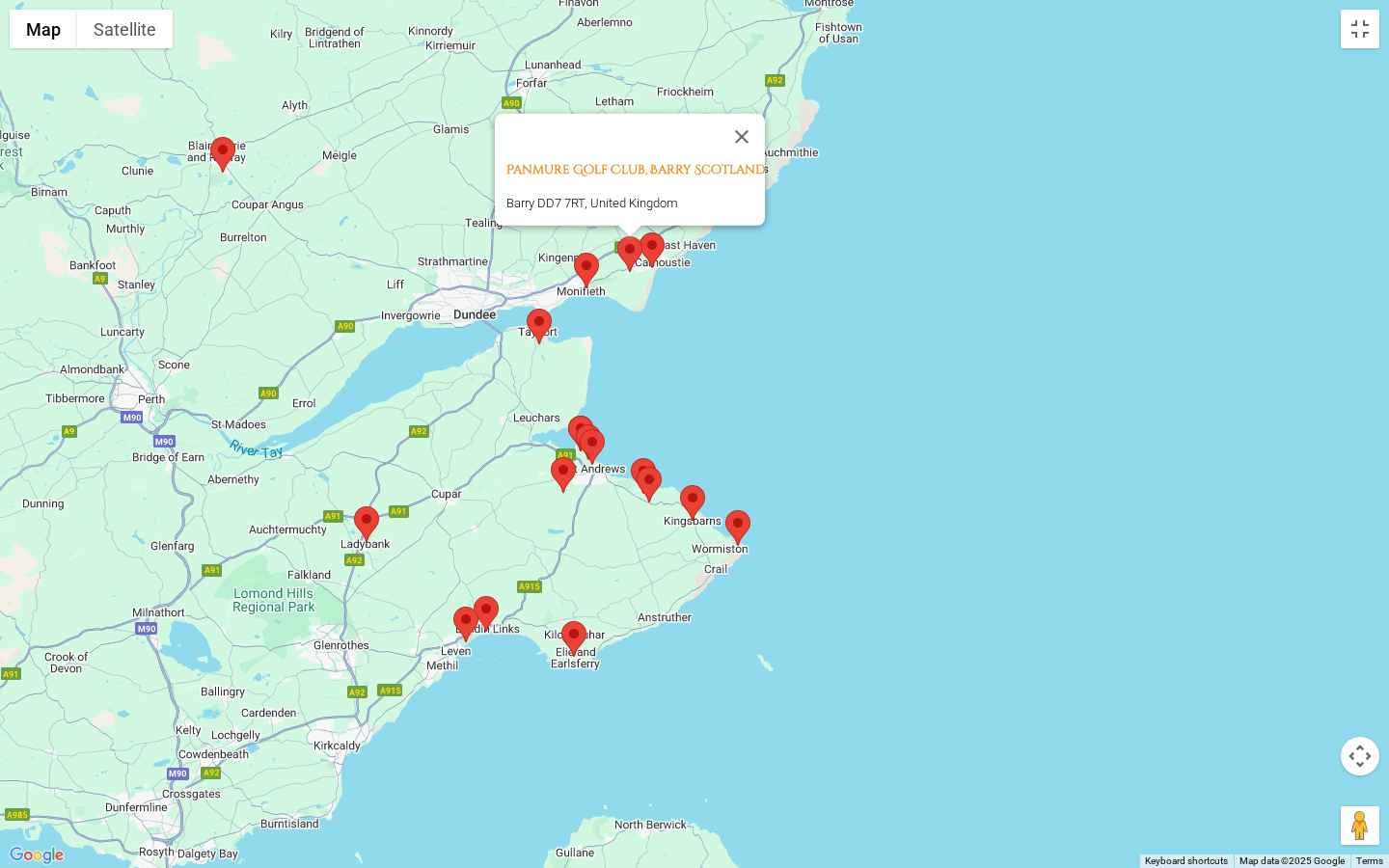 click at bounding box center (574, 253) 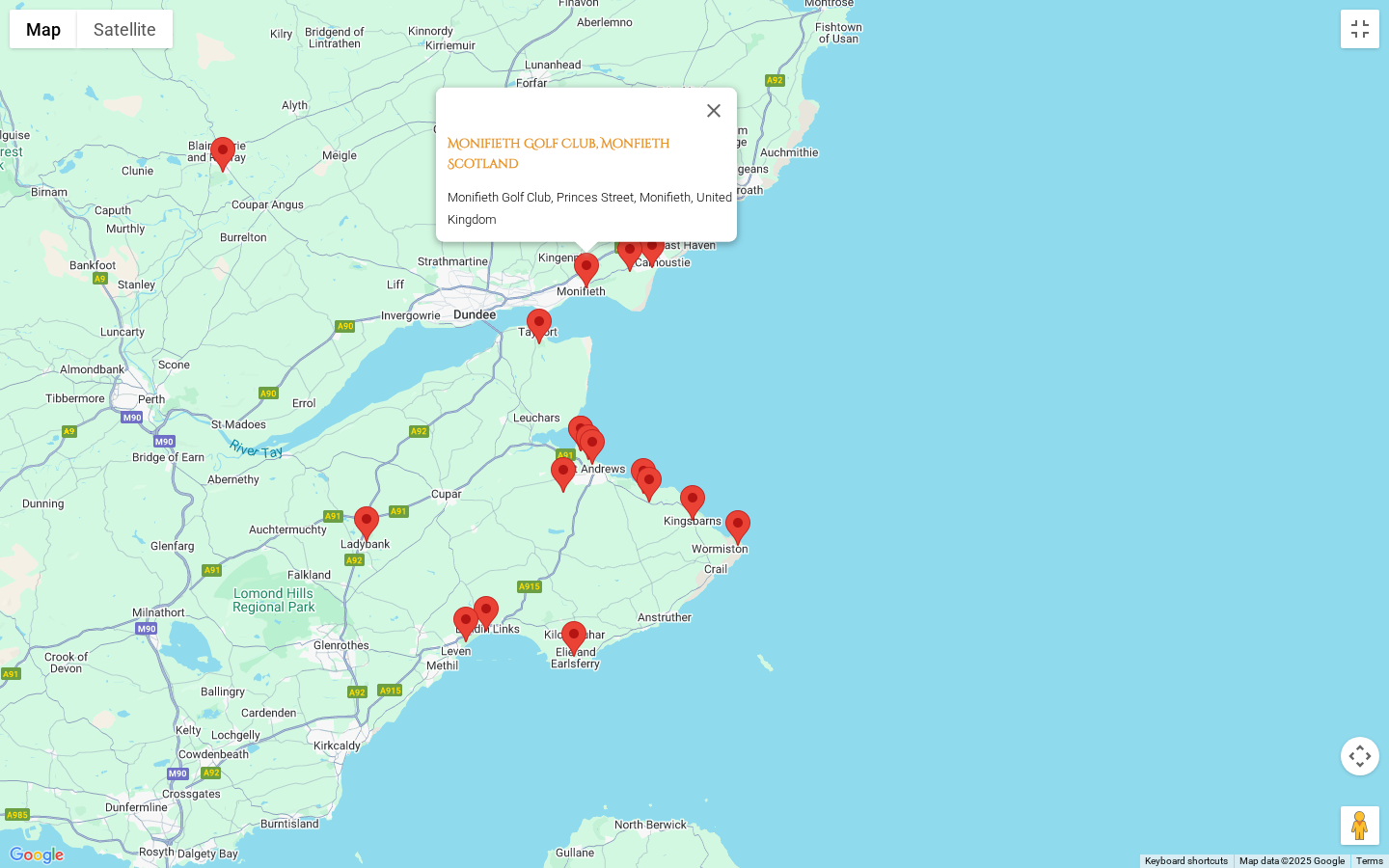 click at bounding box center [527, 309] 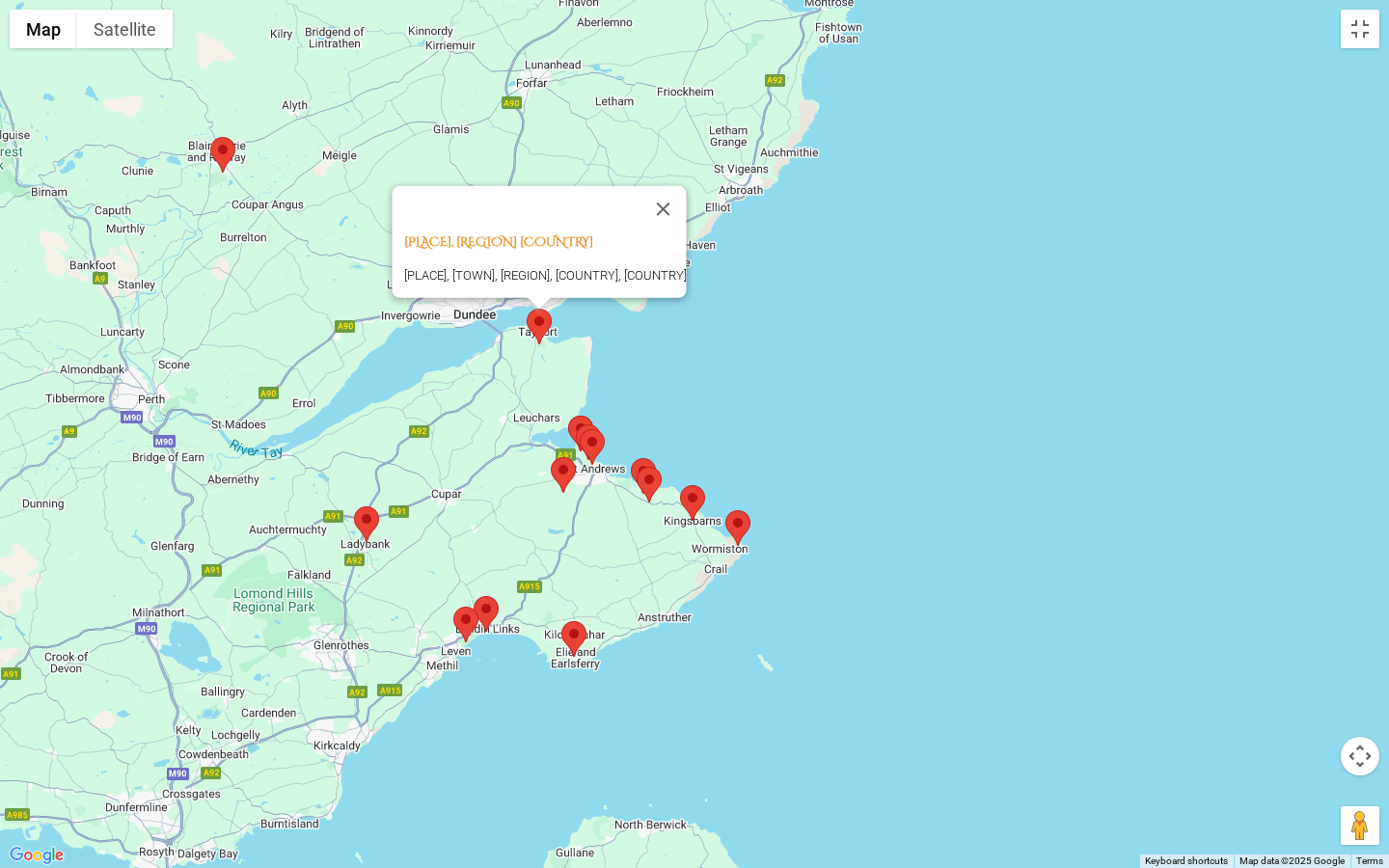 click at bounding box center [725, 510] 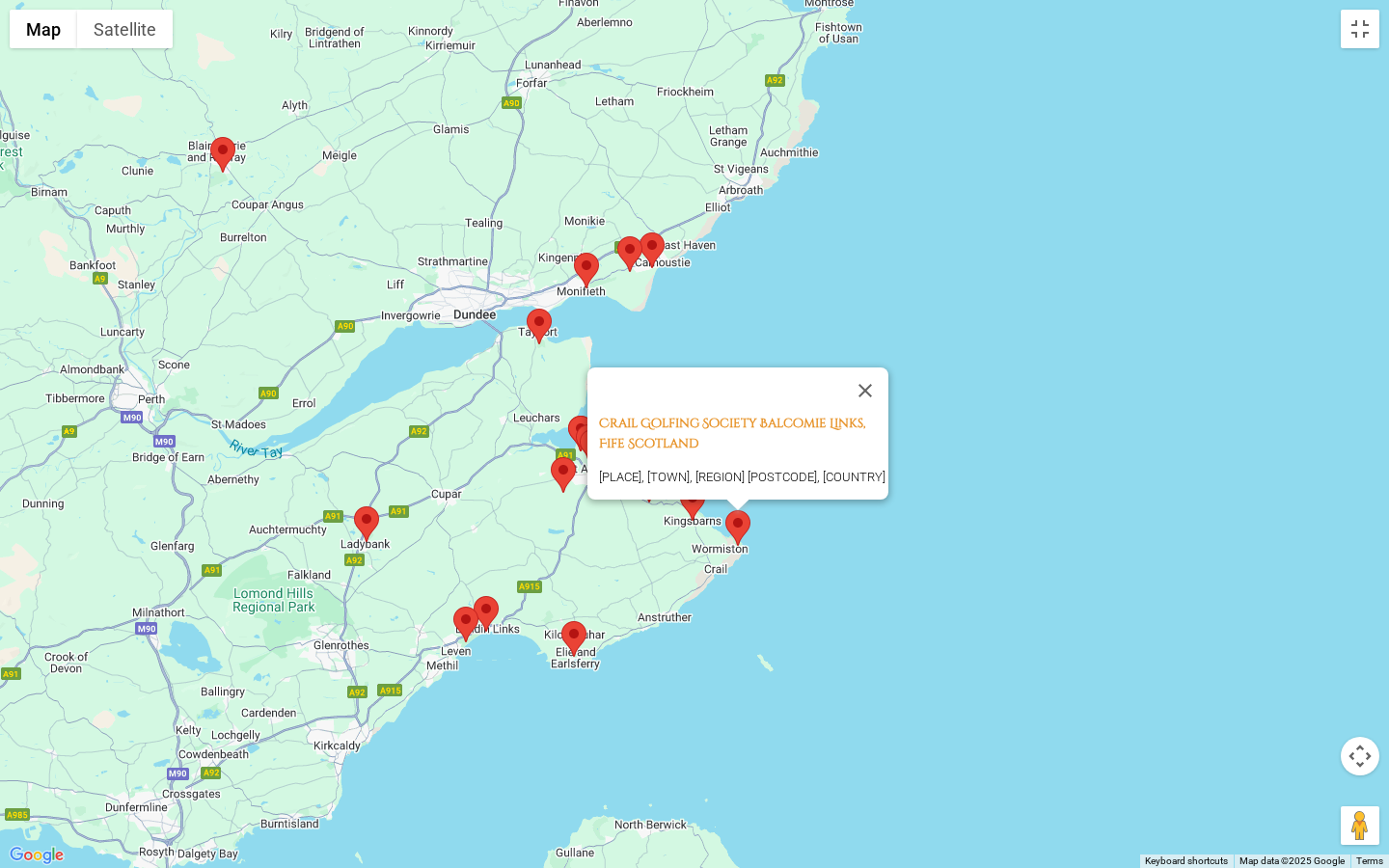 click at bounding box center (561, 621) 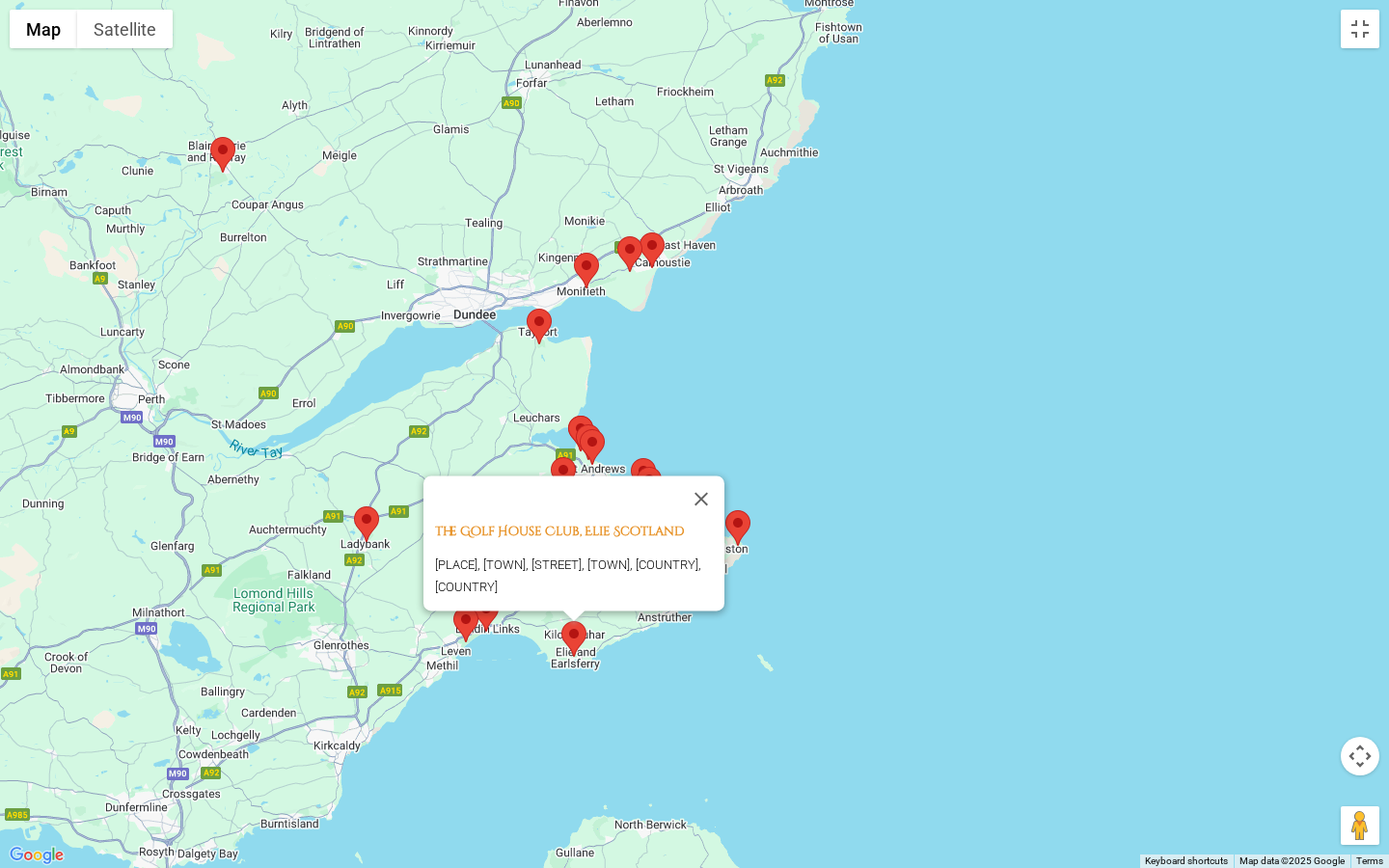 click at bounding box center (453, 607) 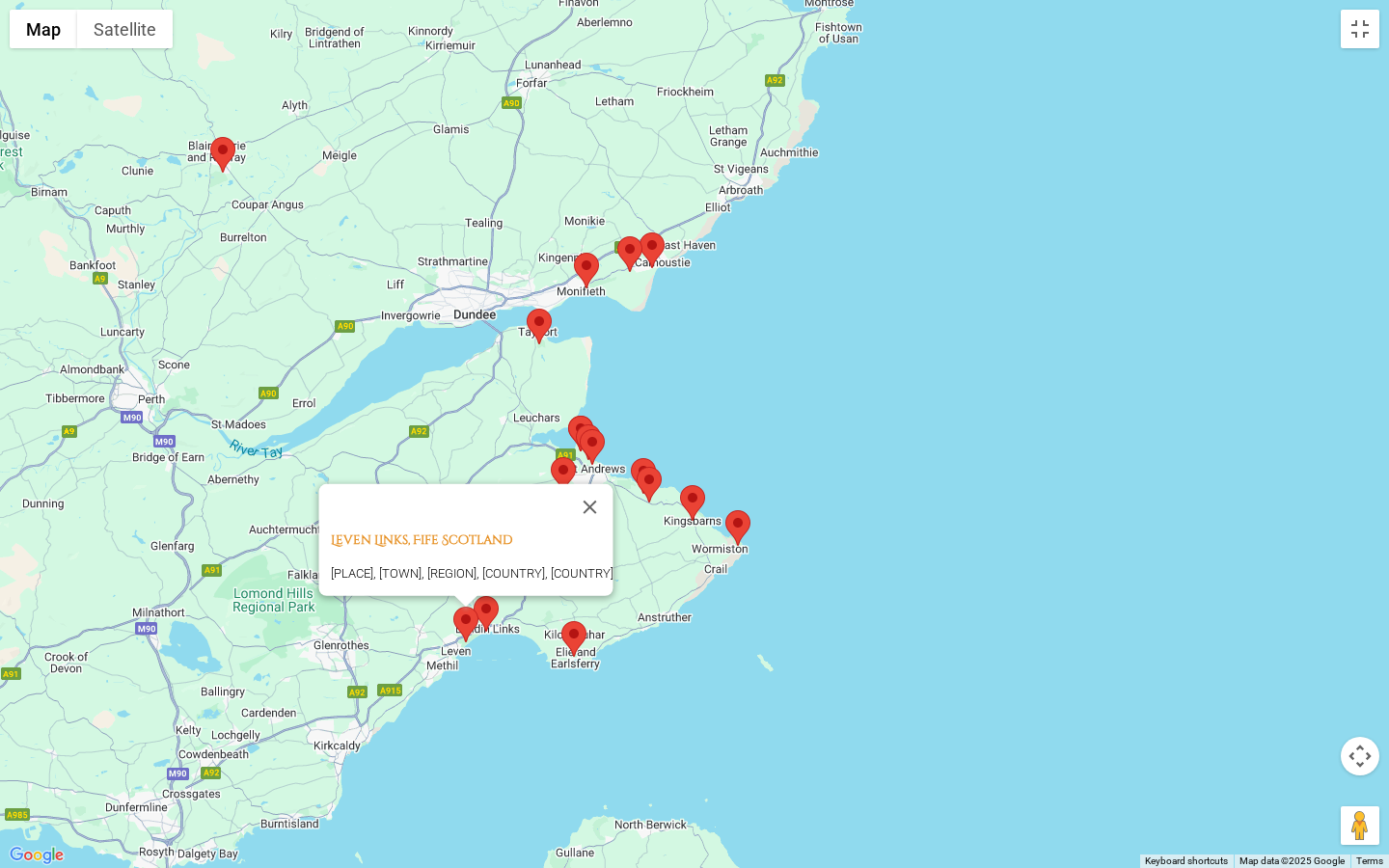 click at bounding box center [474, 596] 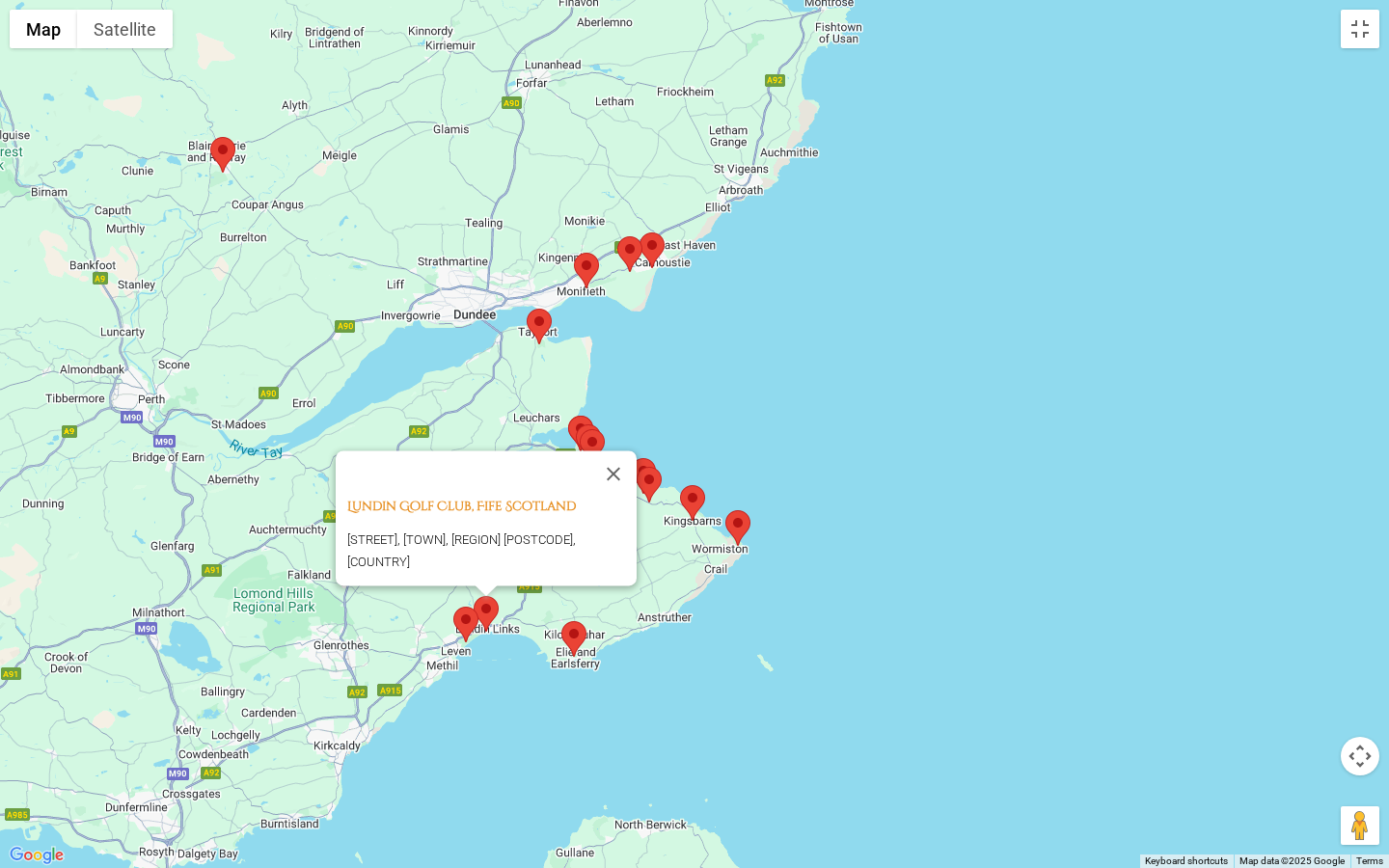 click at bounding box center (680, 485) 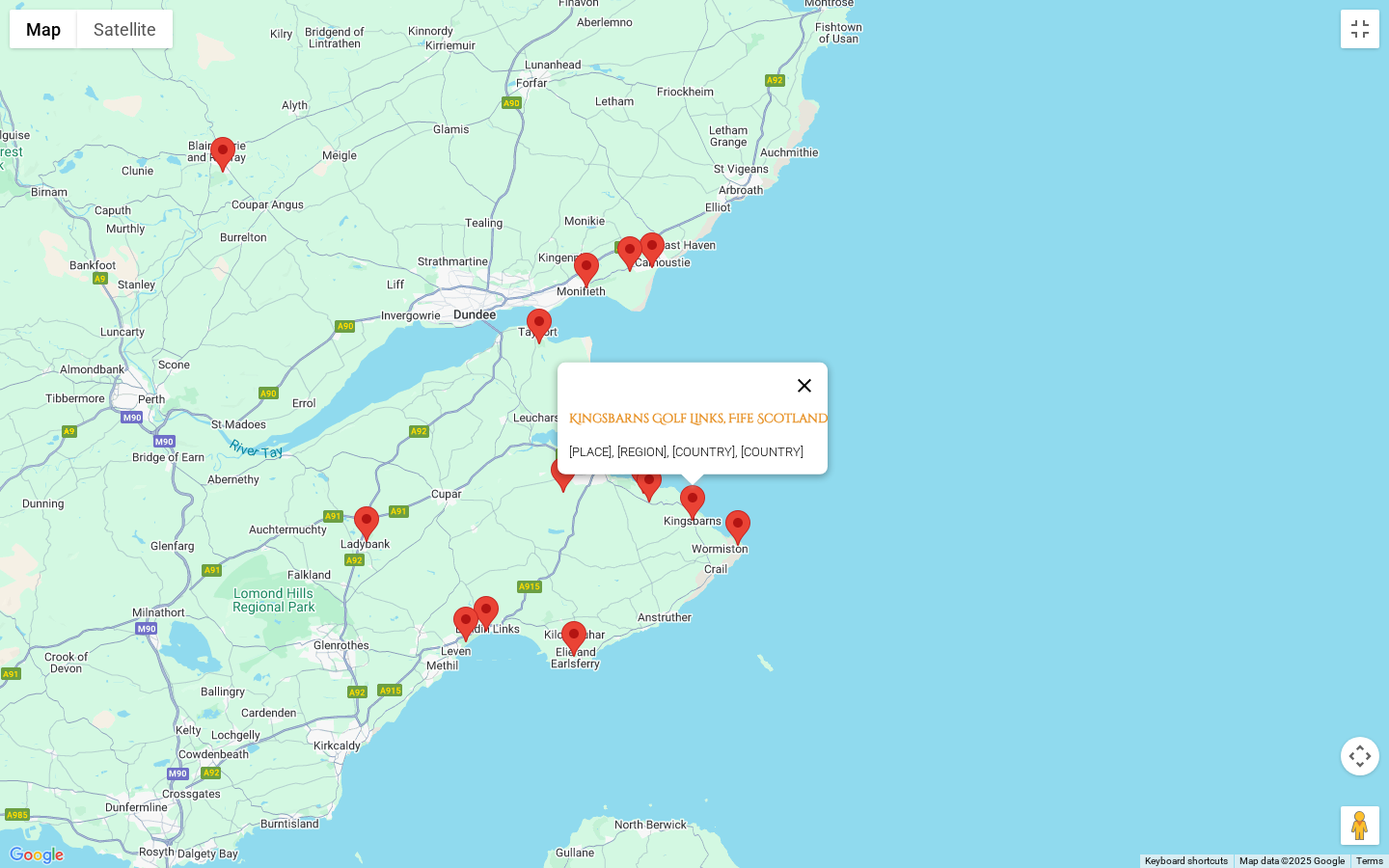 click at bounding box center [804, 386] 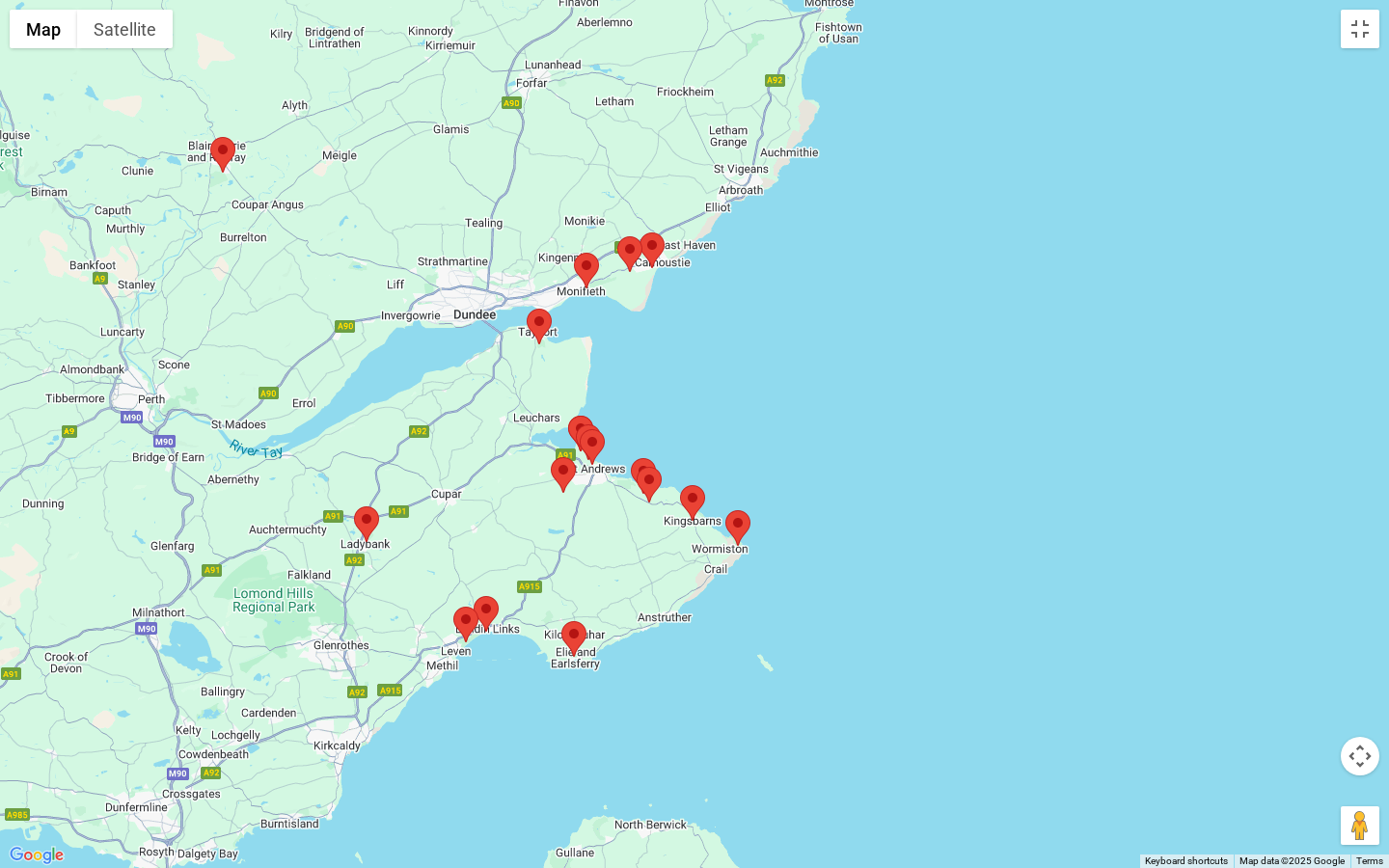 click at bounding box center (637, 467) 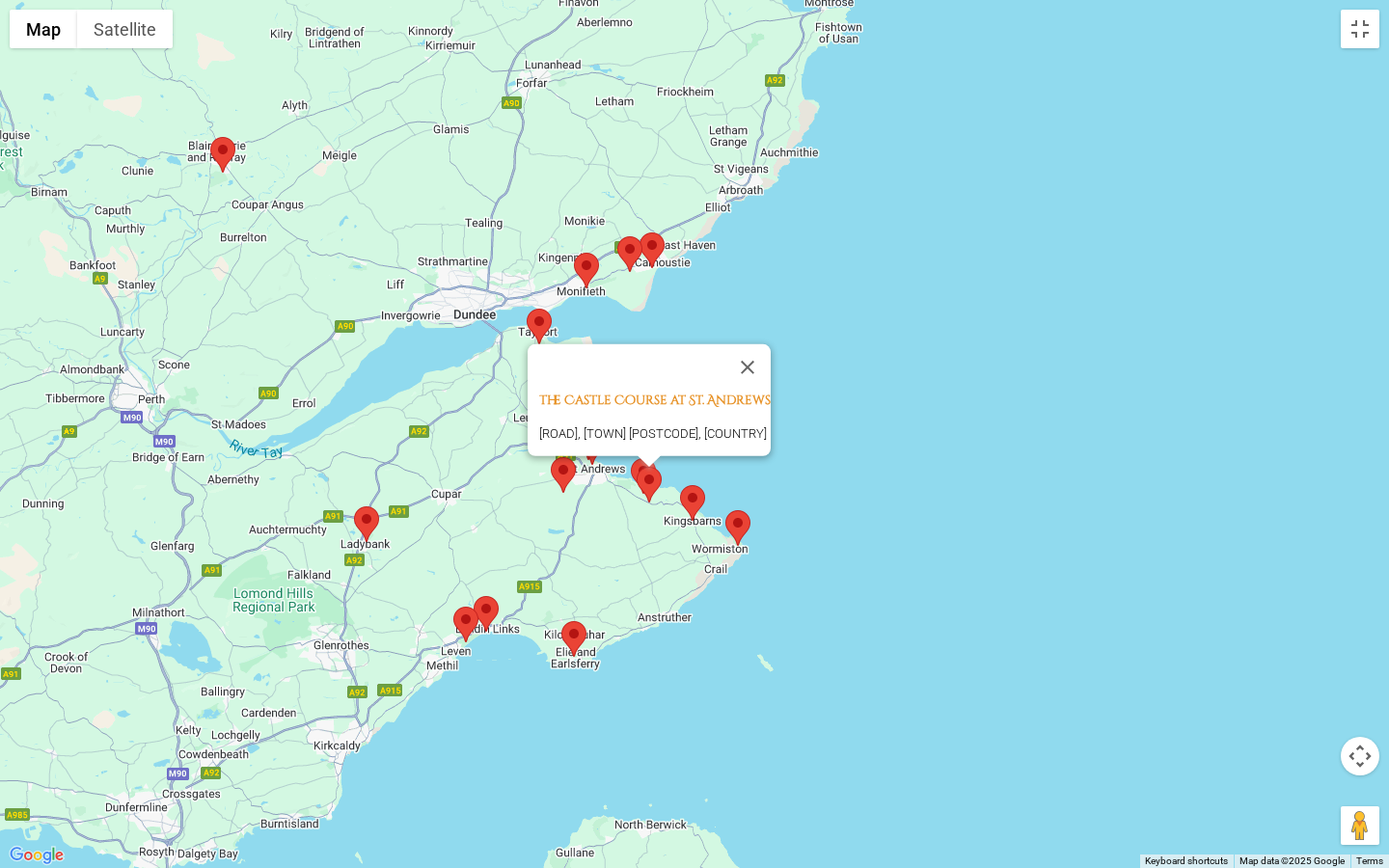 click at bounding box center [551, 457] 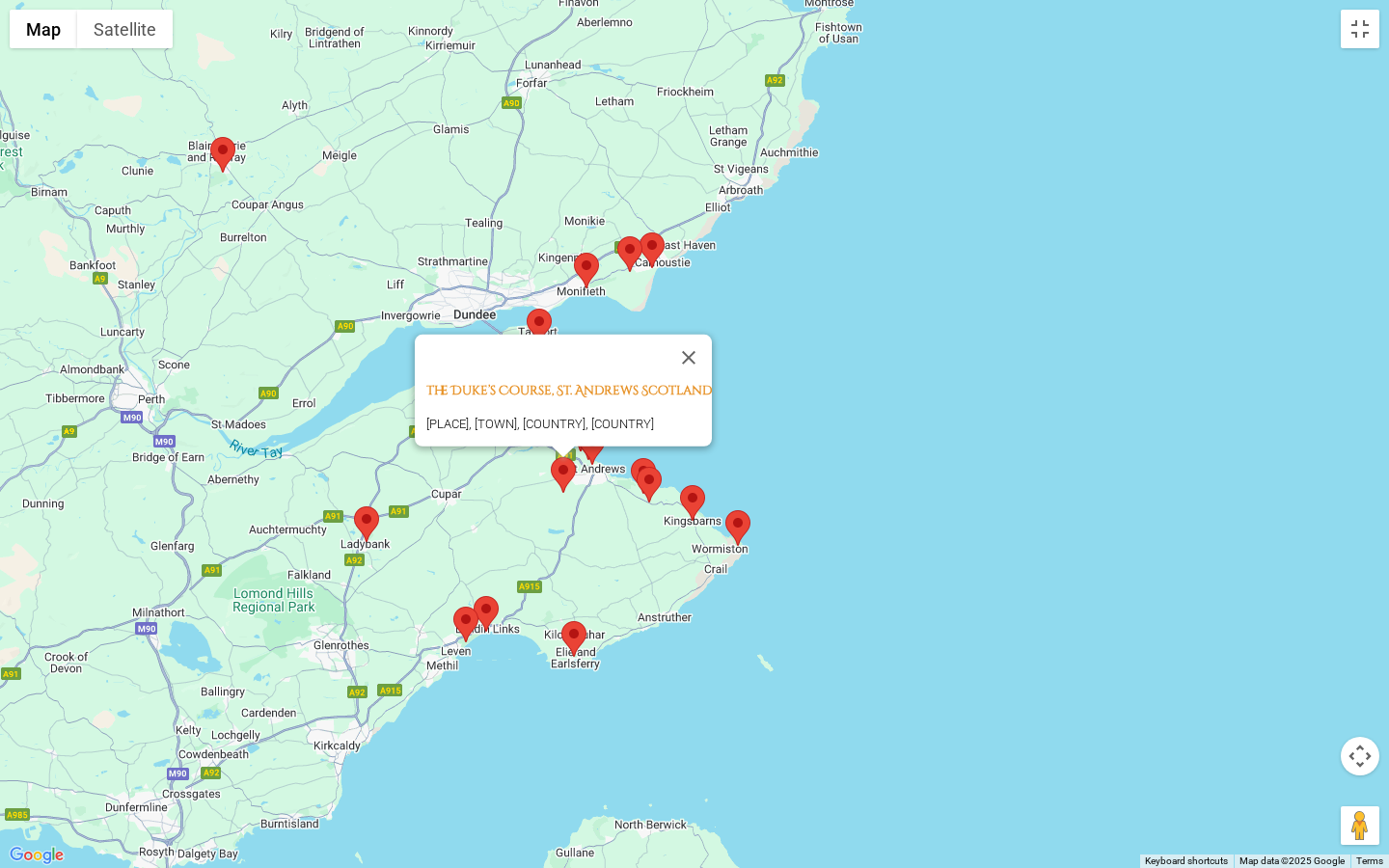 click at bounding box center (580, 429) 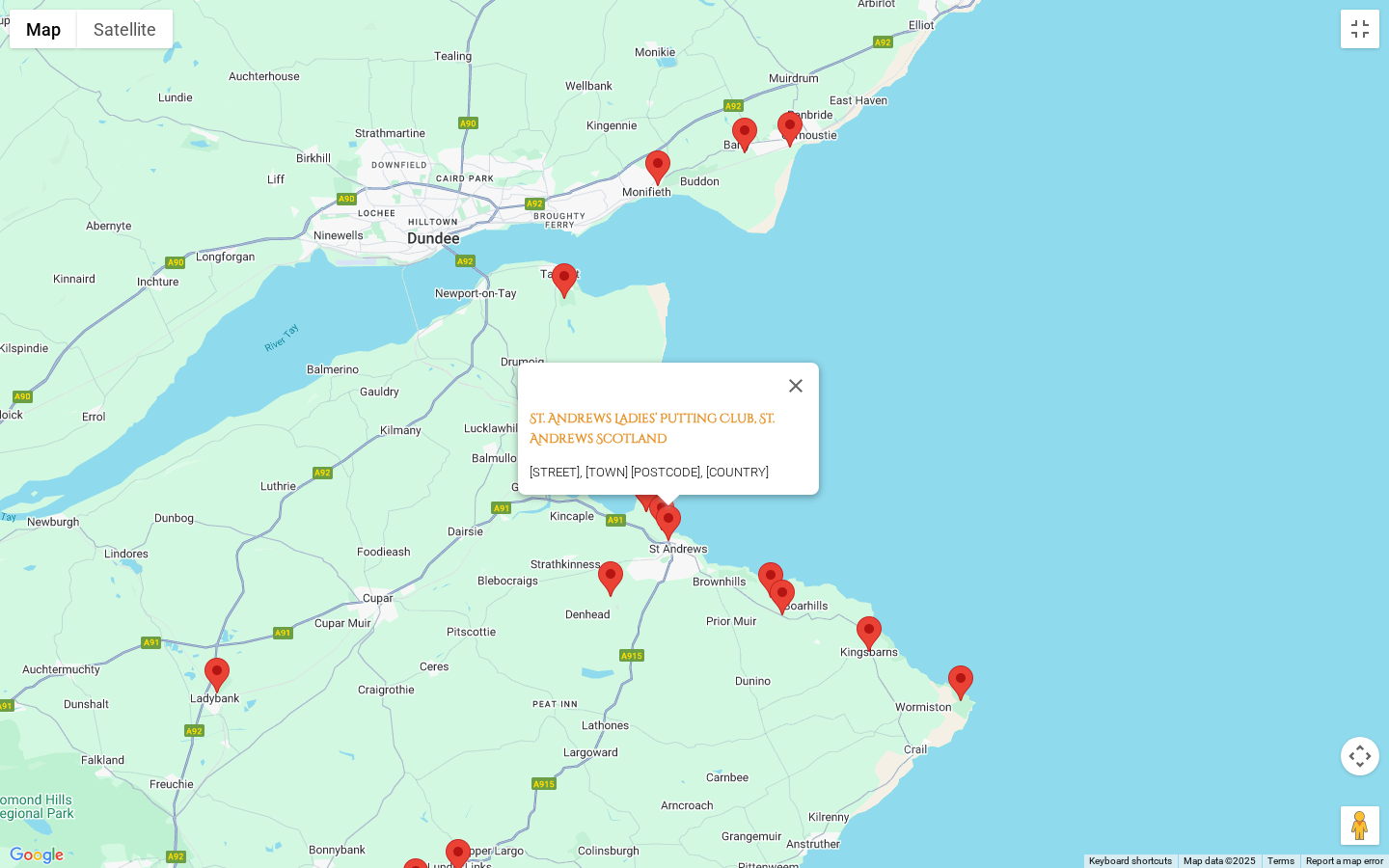 drag, startPoint x: 787, startPoint y: 455, endPoint x: 1061, endPoint y: 522, distance: 282.07269 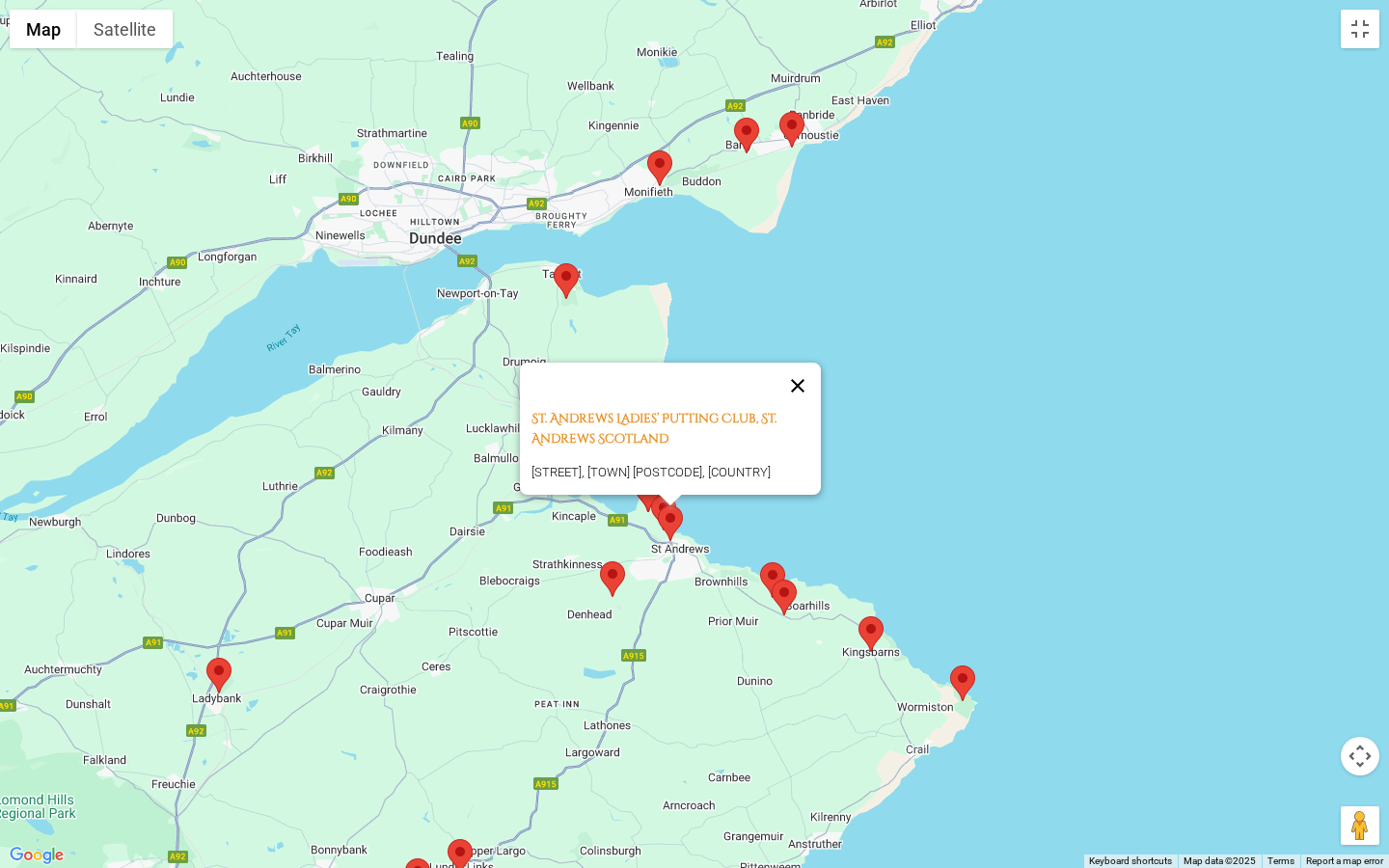 click at bounding box center (798, 386) 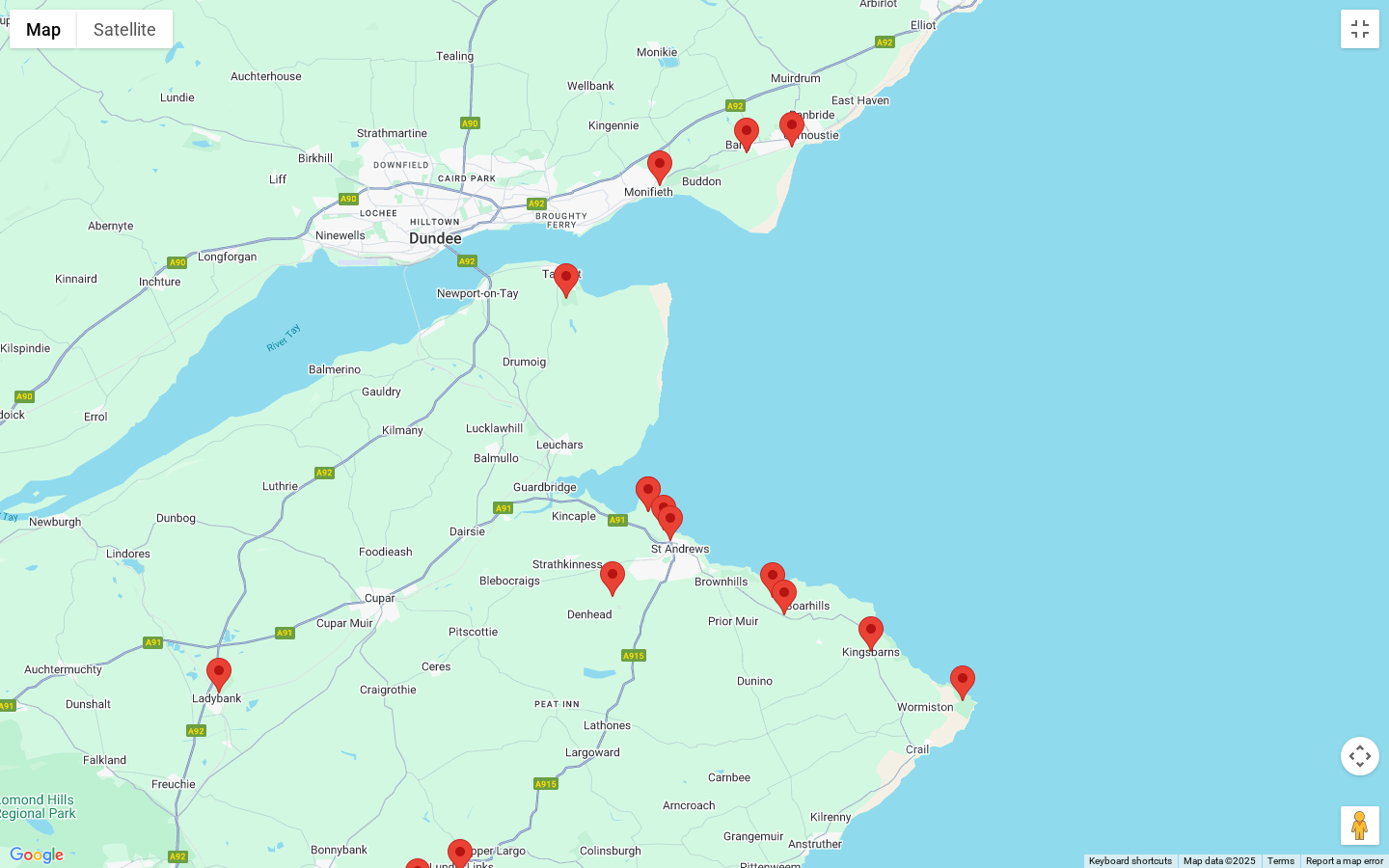 click at bounding box center (636, 476) 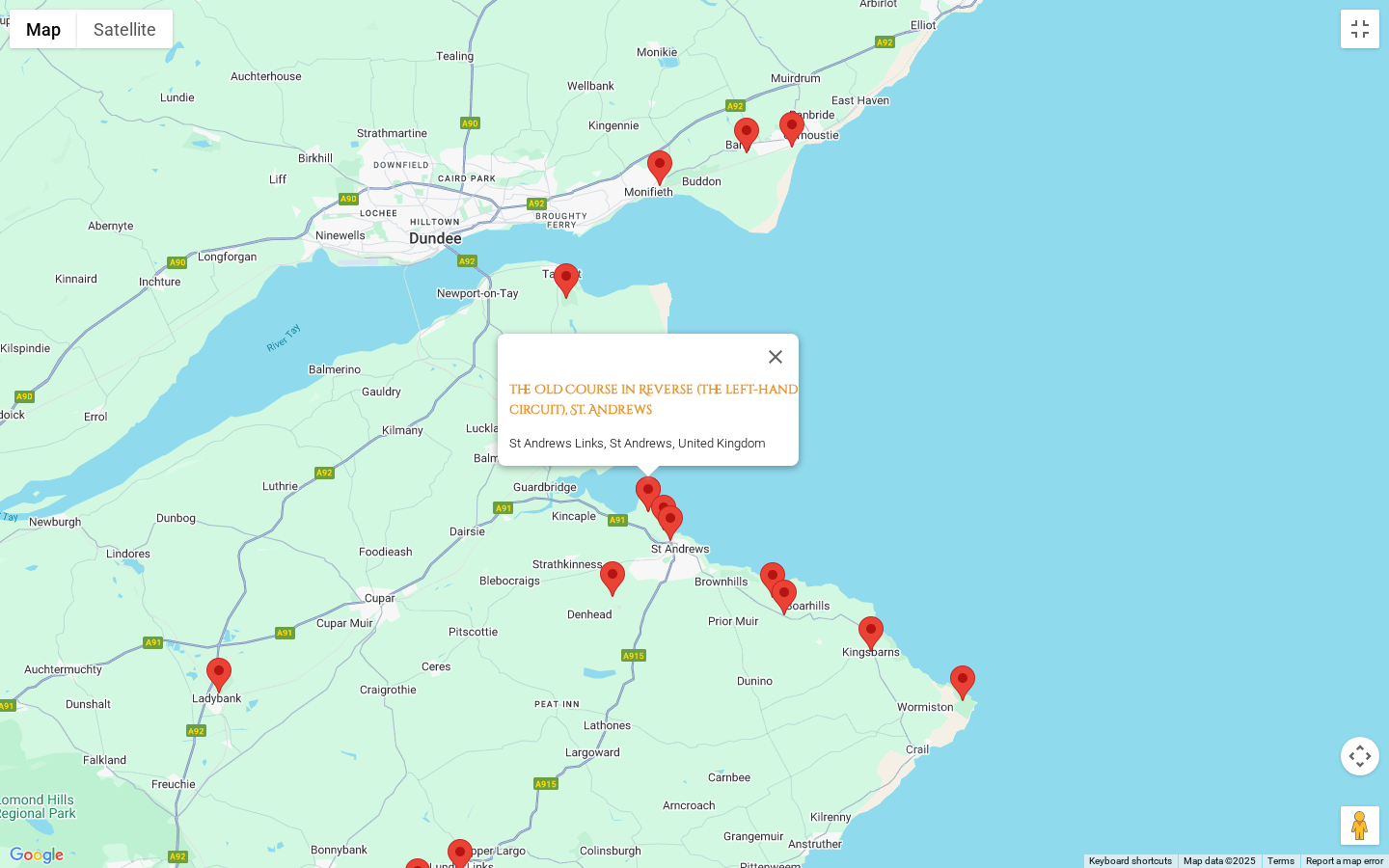 click at bounding box center (651, 495) 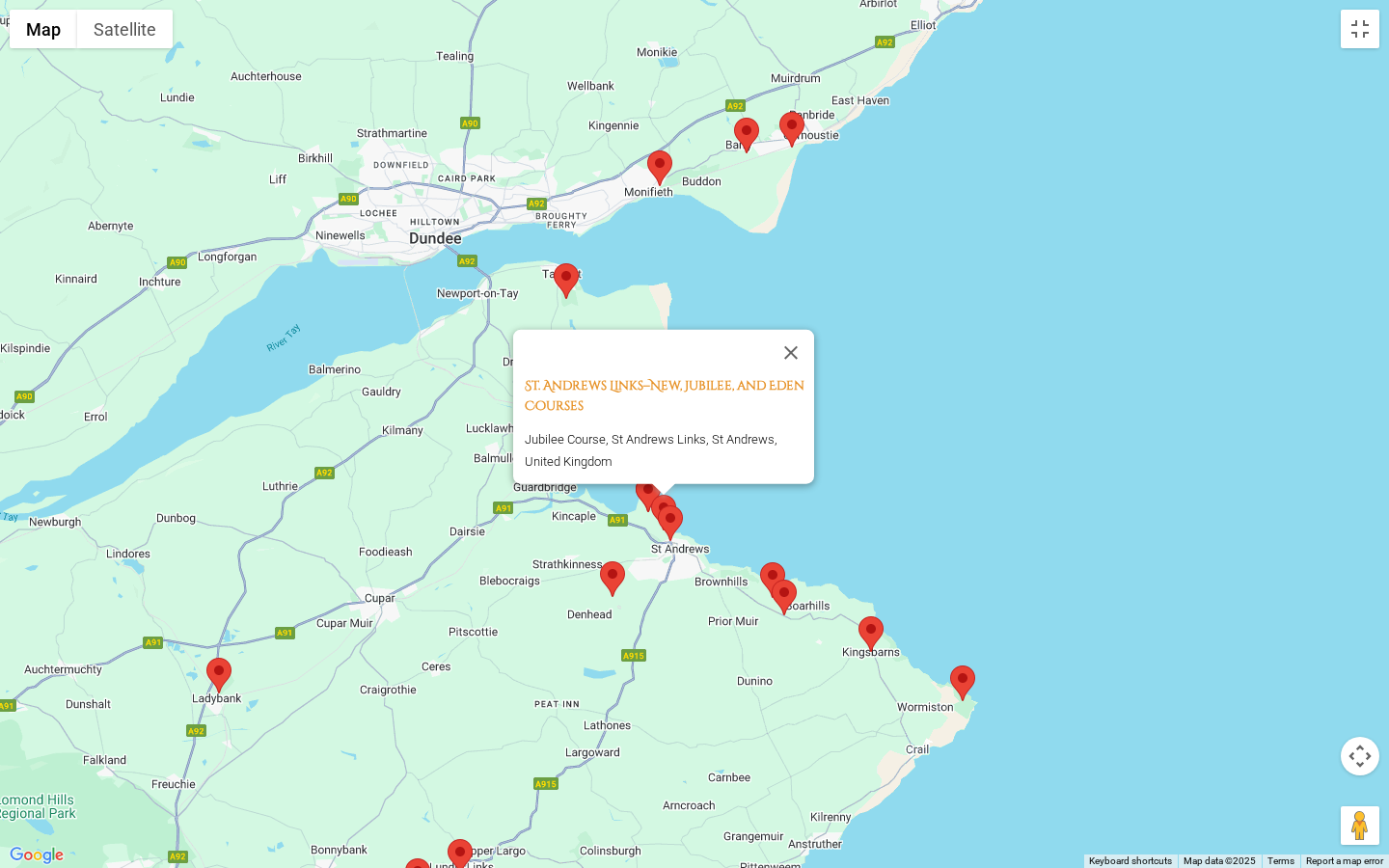 click at bounding box center [658, 505] 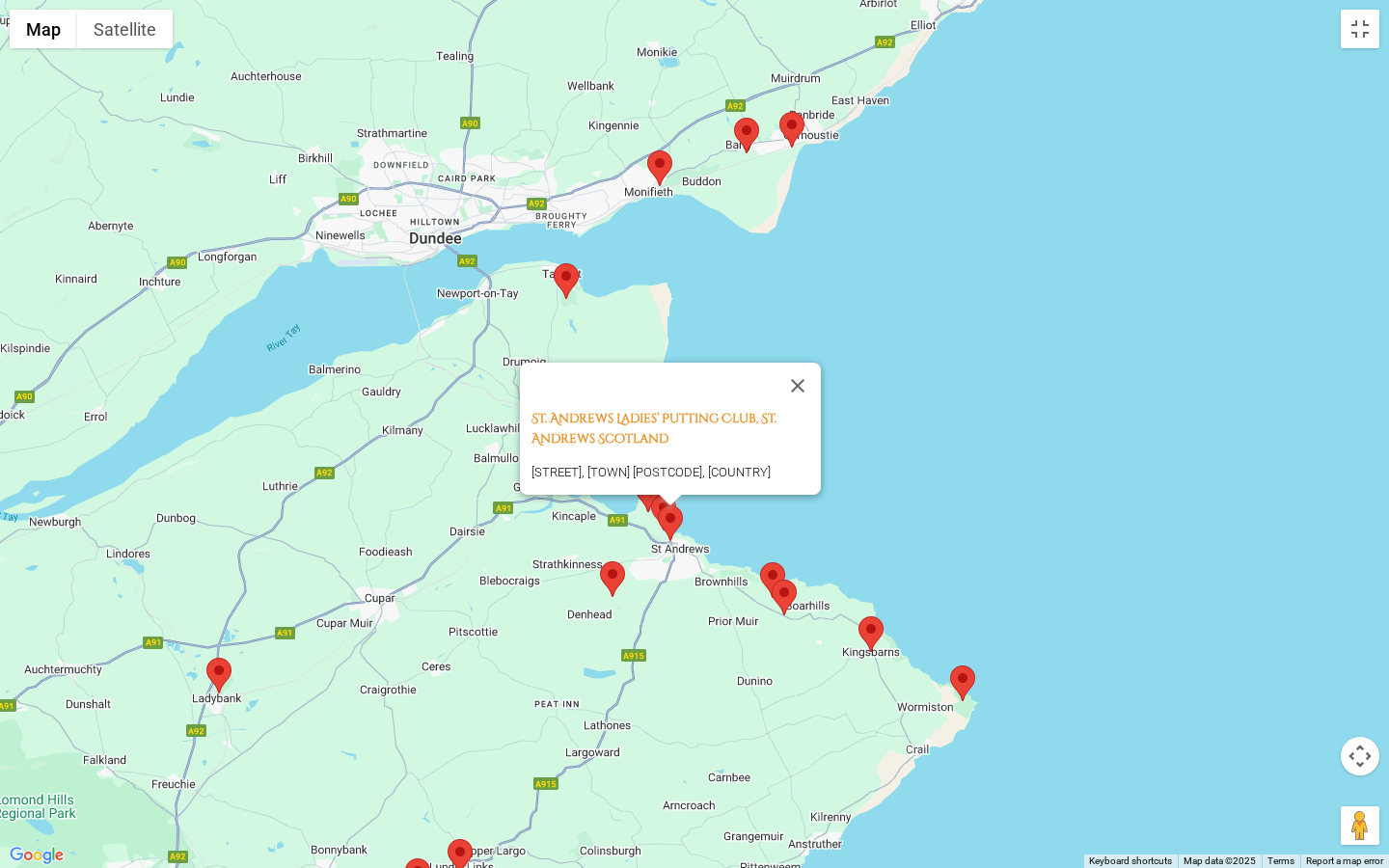 click at bounding box center [760, 562] 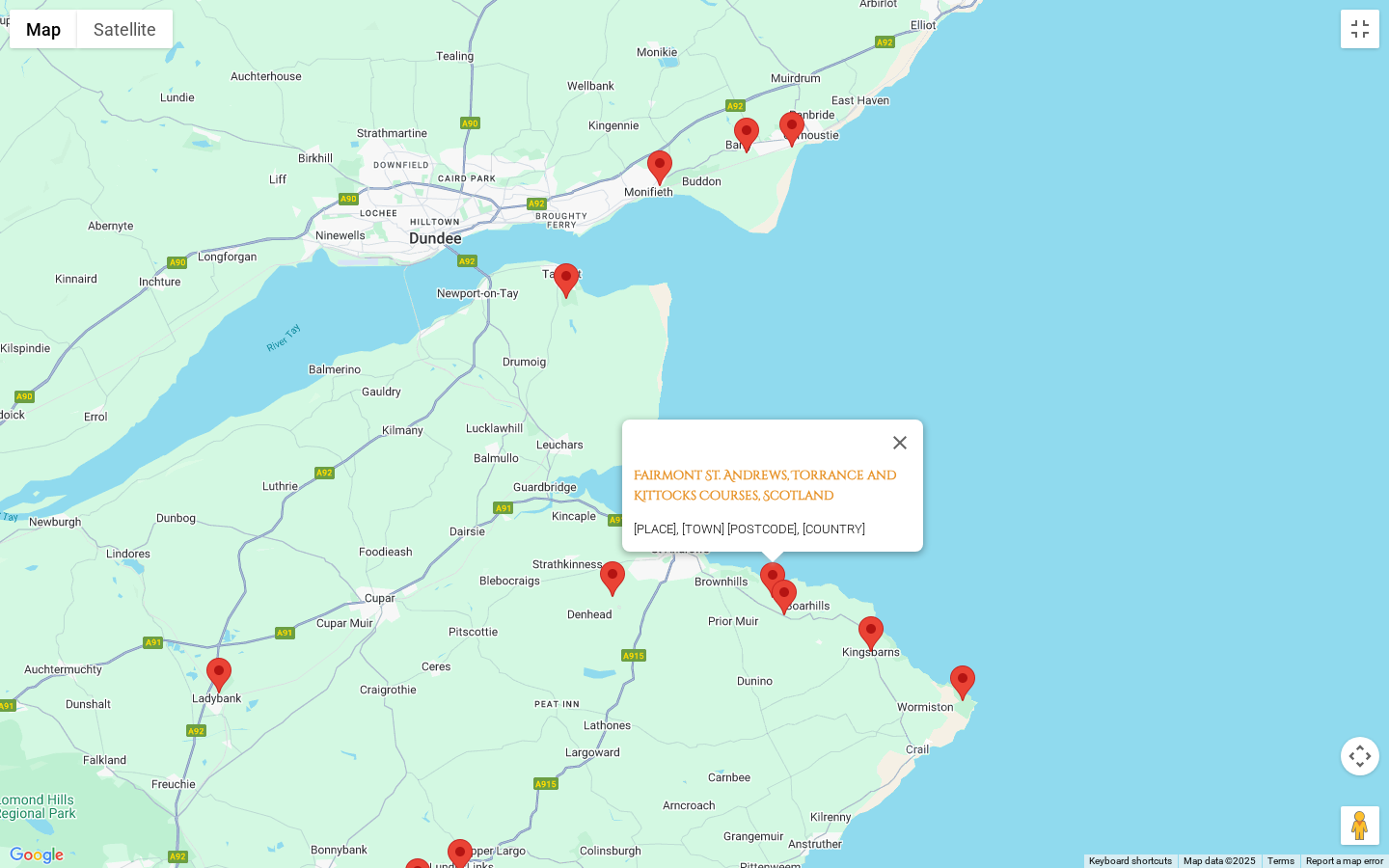 click on "Fairmont St. Andrews, Torrance and Kittocks Courses, Scotland
Fairmont St Andrews, St Andrews KY16 8PN, United Kingdom" at bounding box center (694, 434) 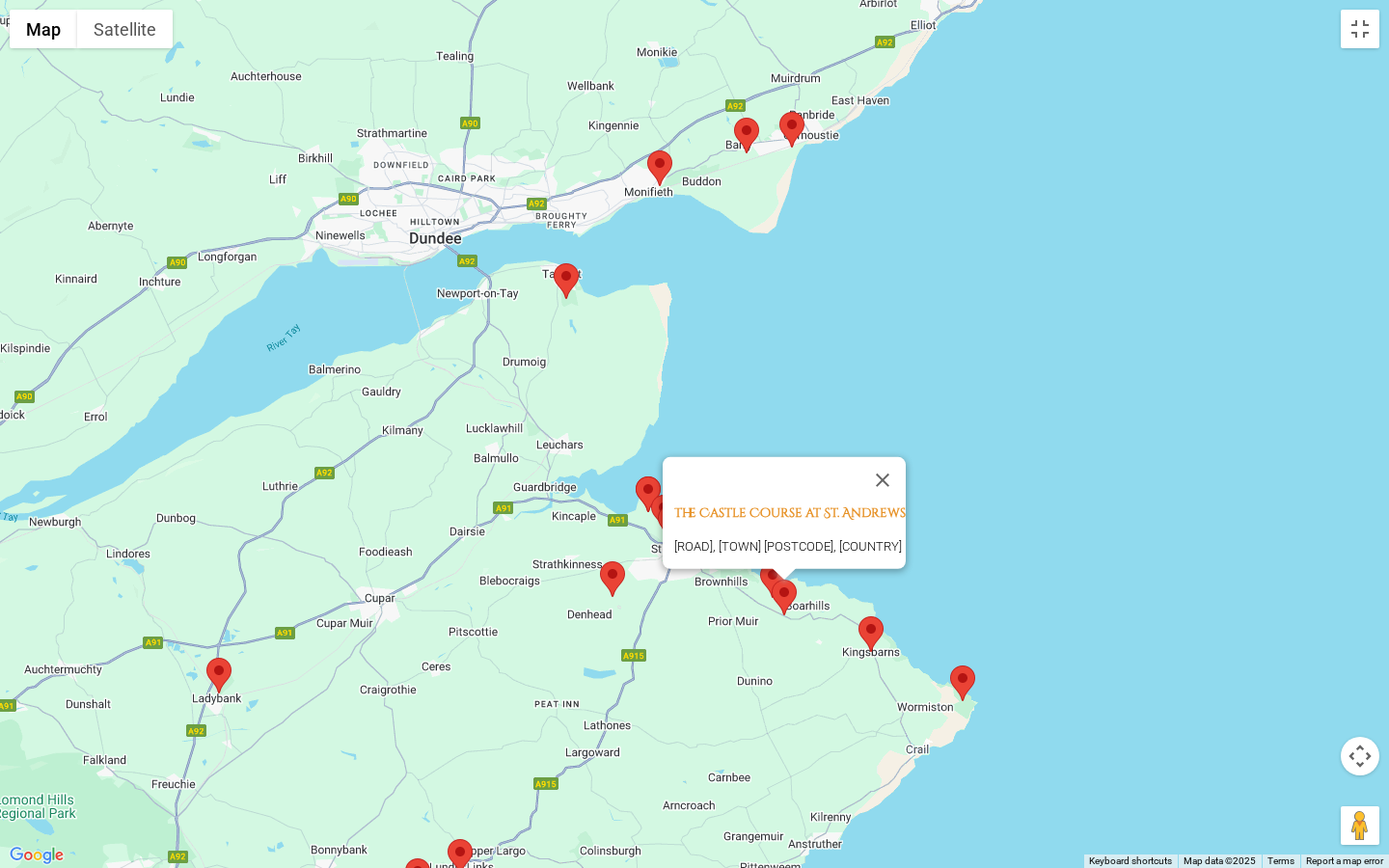 click at bounding box center (858, 616) 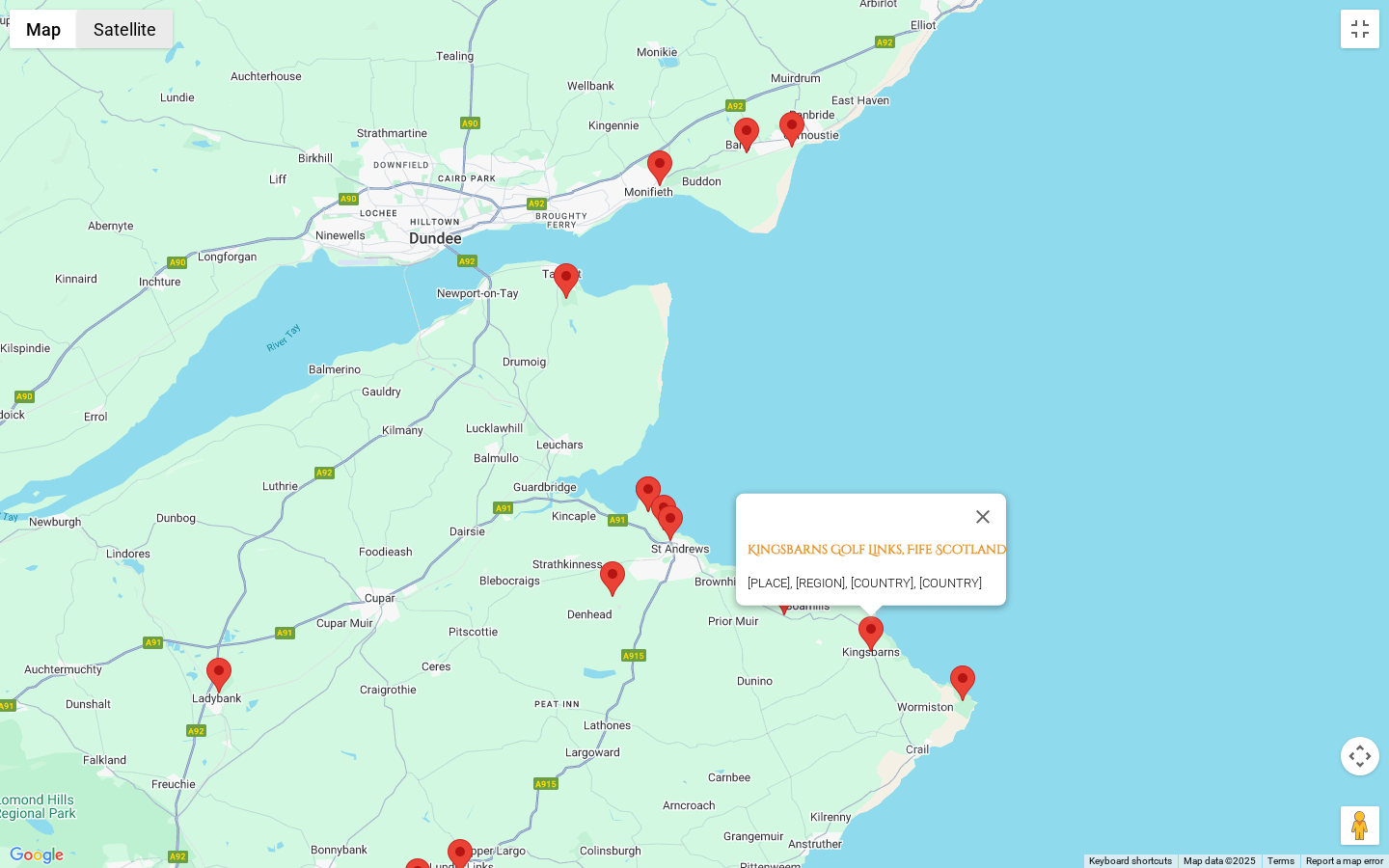 click on "Satellite" at bounding box center [124, 29] 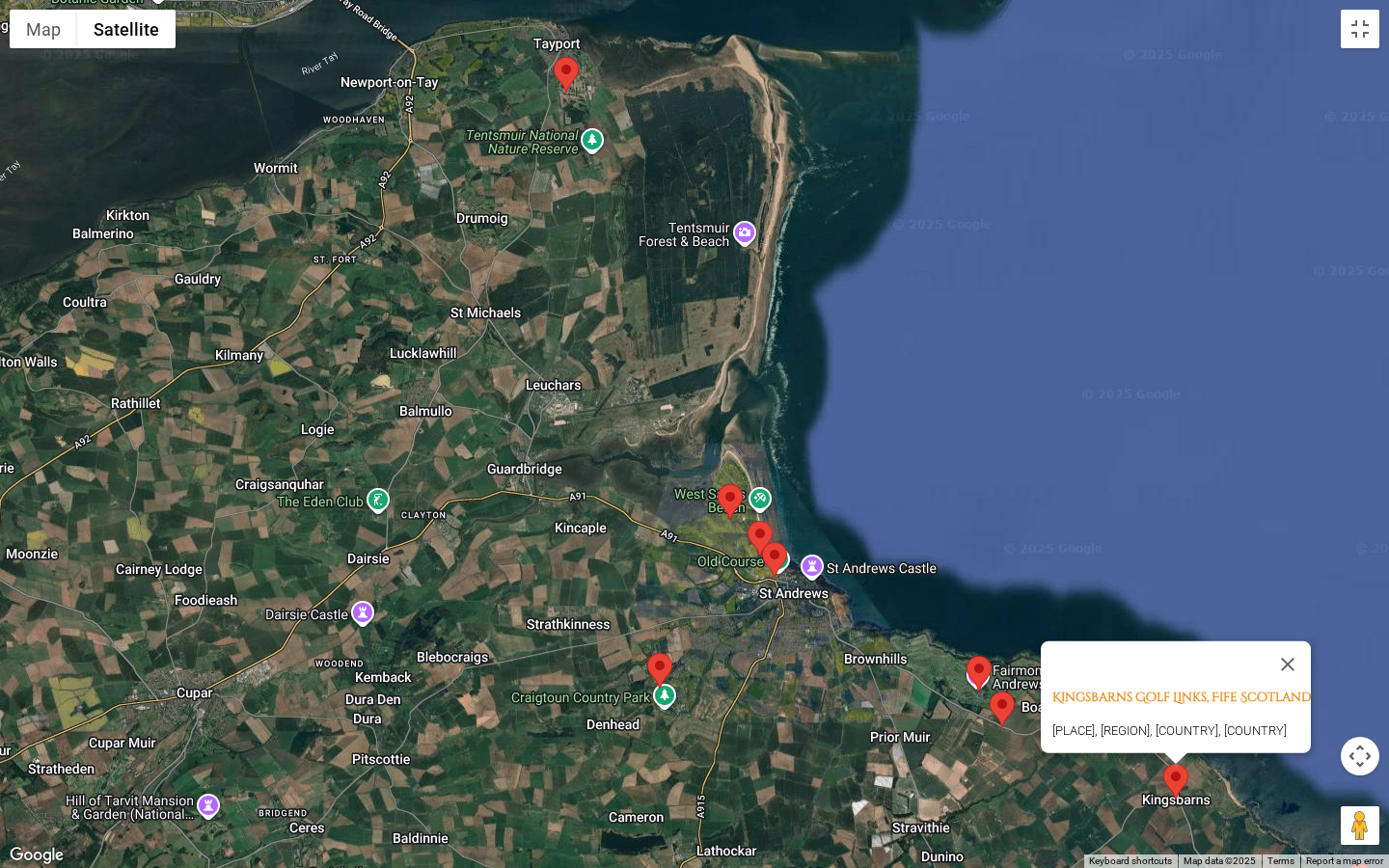 drag, startPoint x: 707, startPoint y: 456, endPoint x: 1047, endPoint y: 212, distance: 418.49253 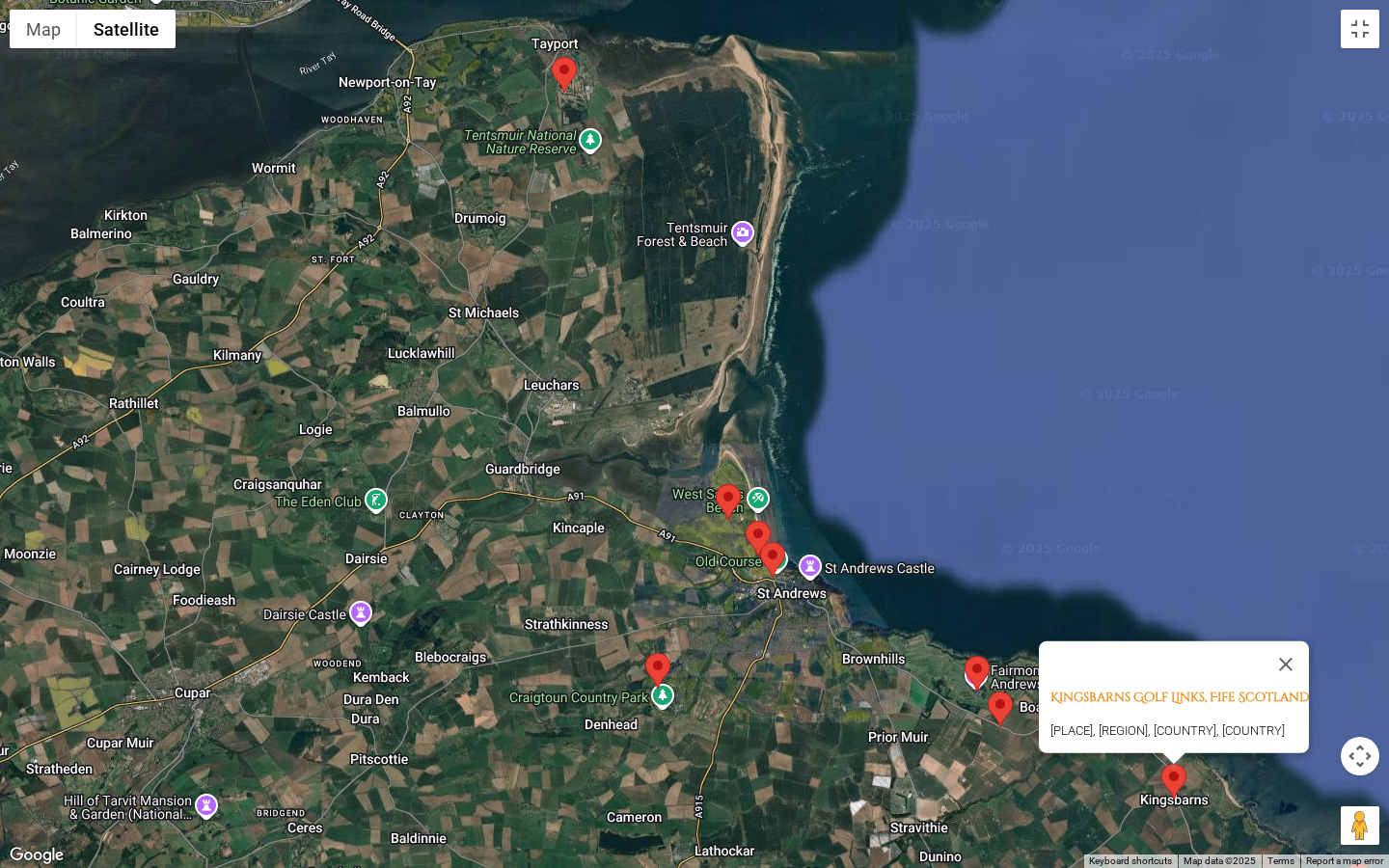 click at bounding box center (645, 653) 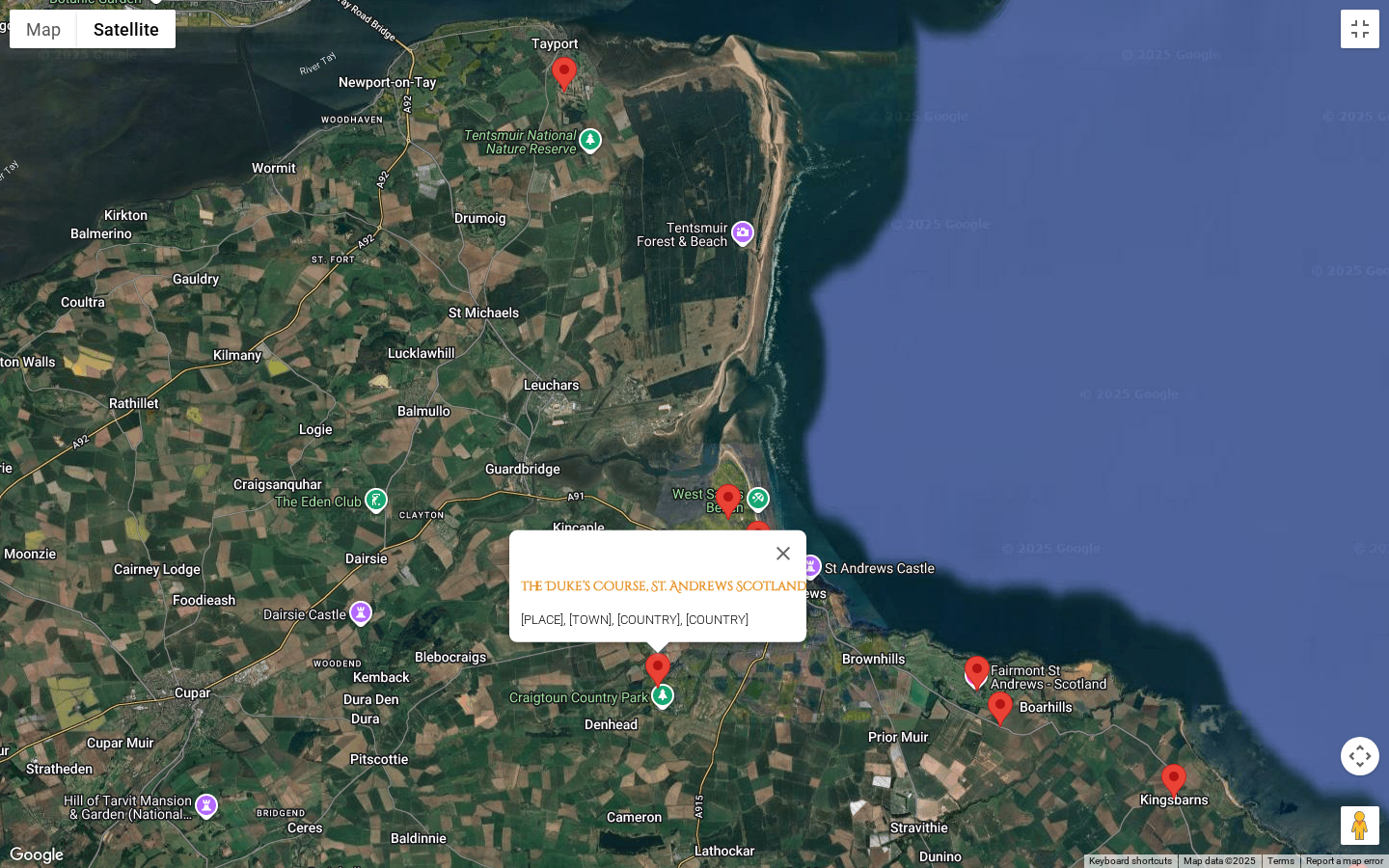 click at bounding box center (1161, 764) 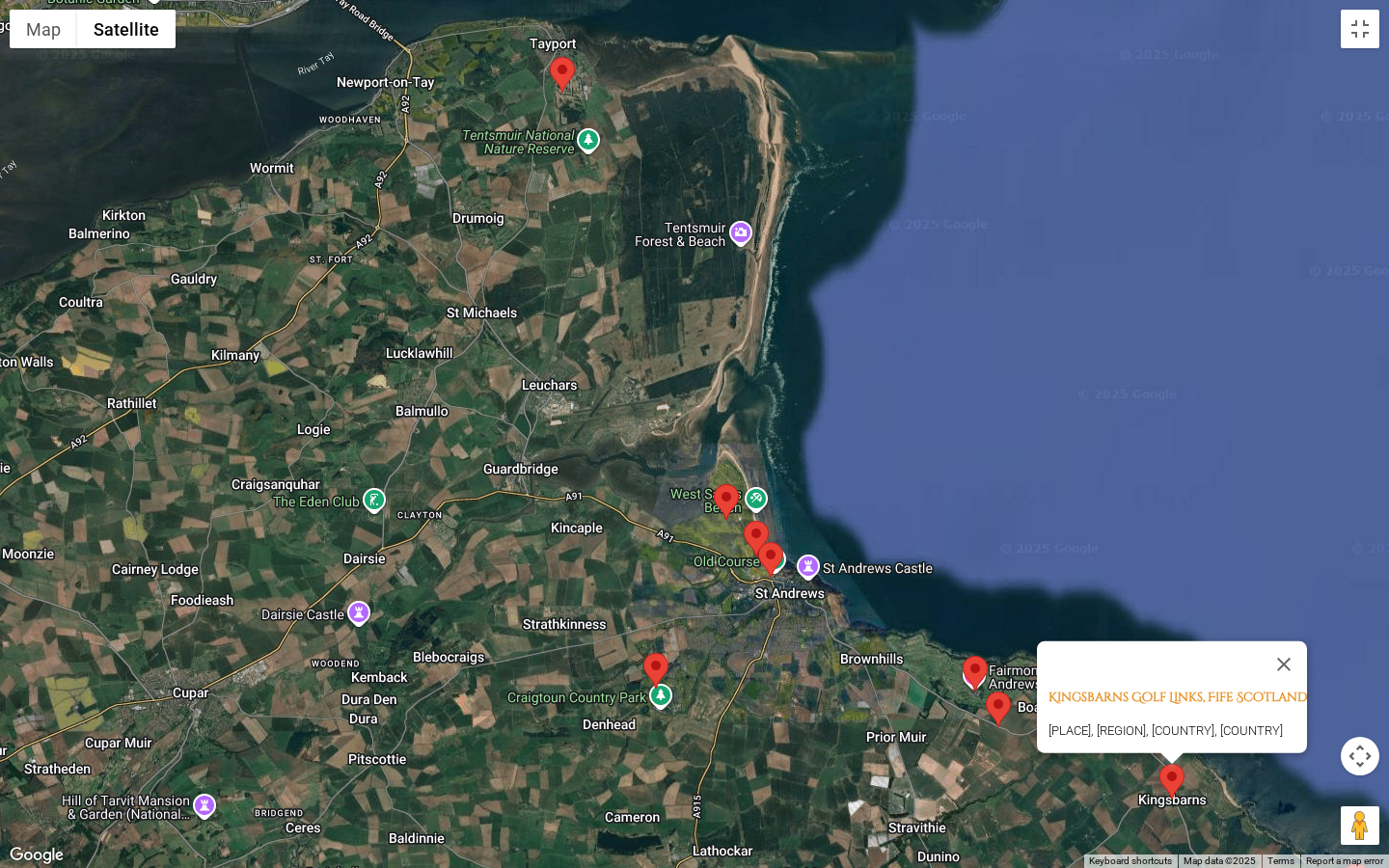 click at bounding box center [986, 692] 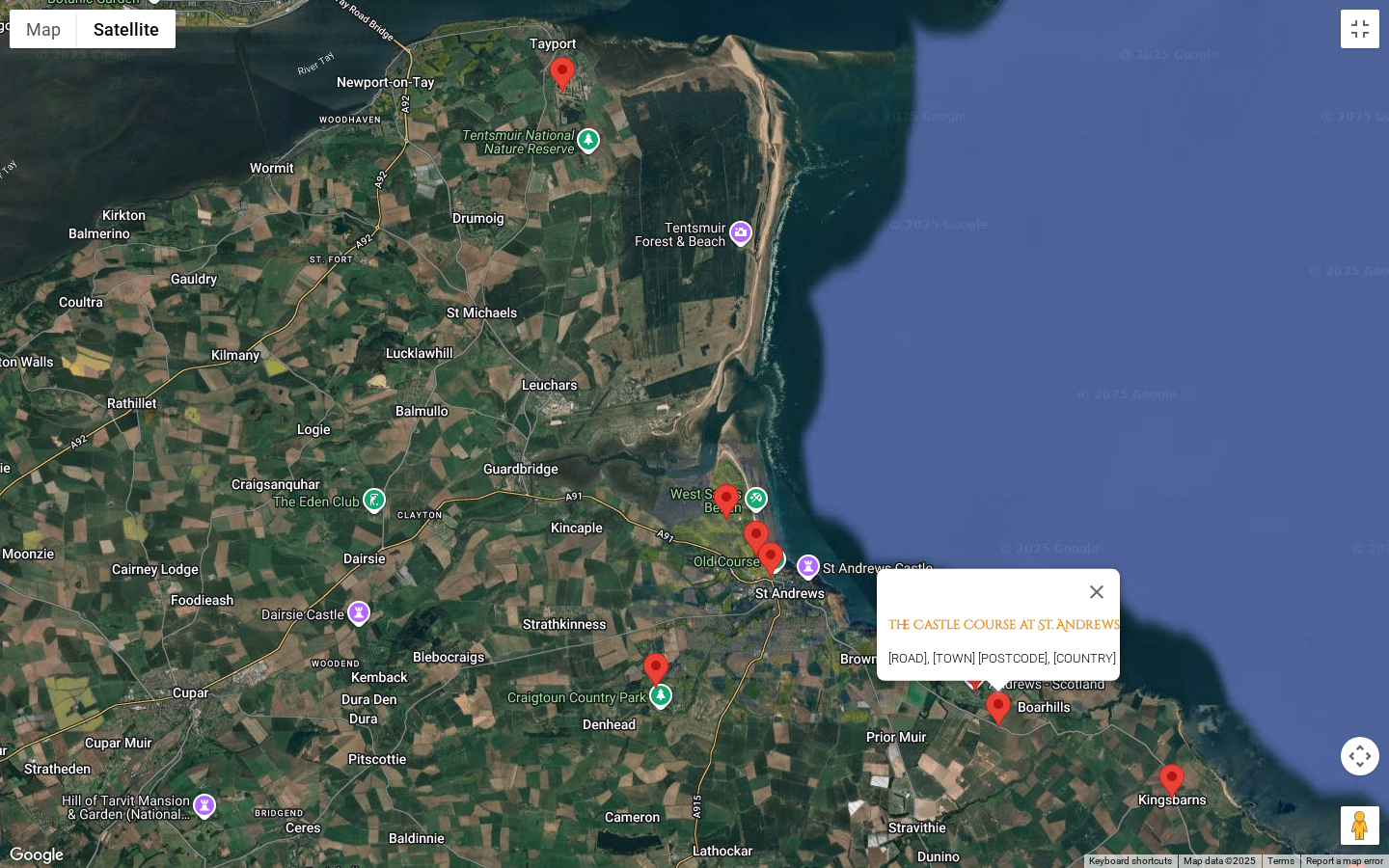 click at bounding box center [714, 484] 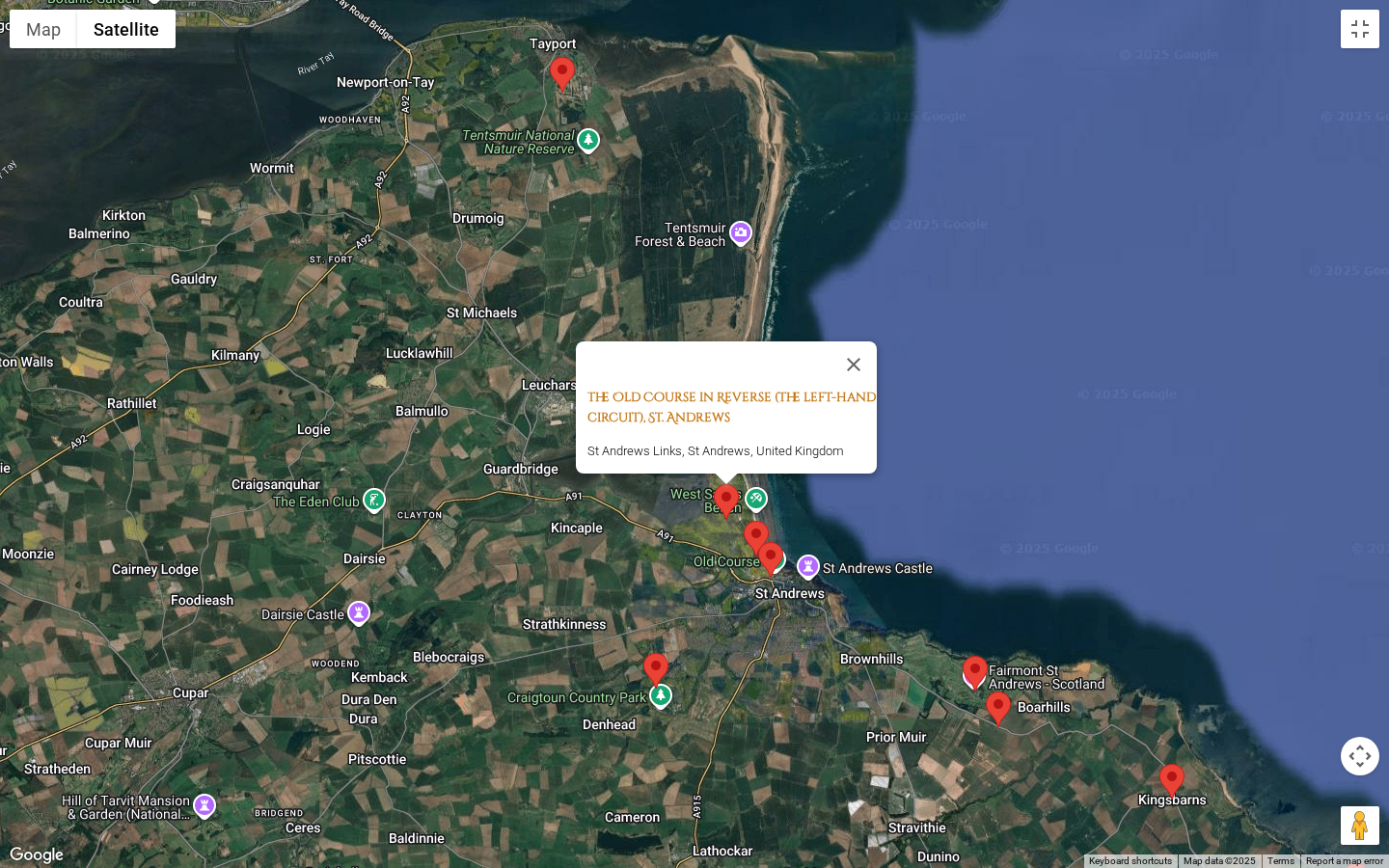 click on "The Old Course in Reverse (the left-hand circuit), St. Andrews" at bounding box center [731, 407] 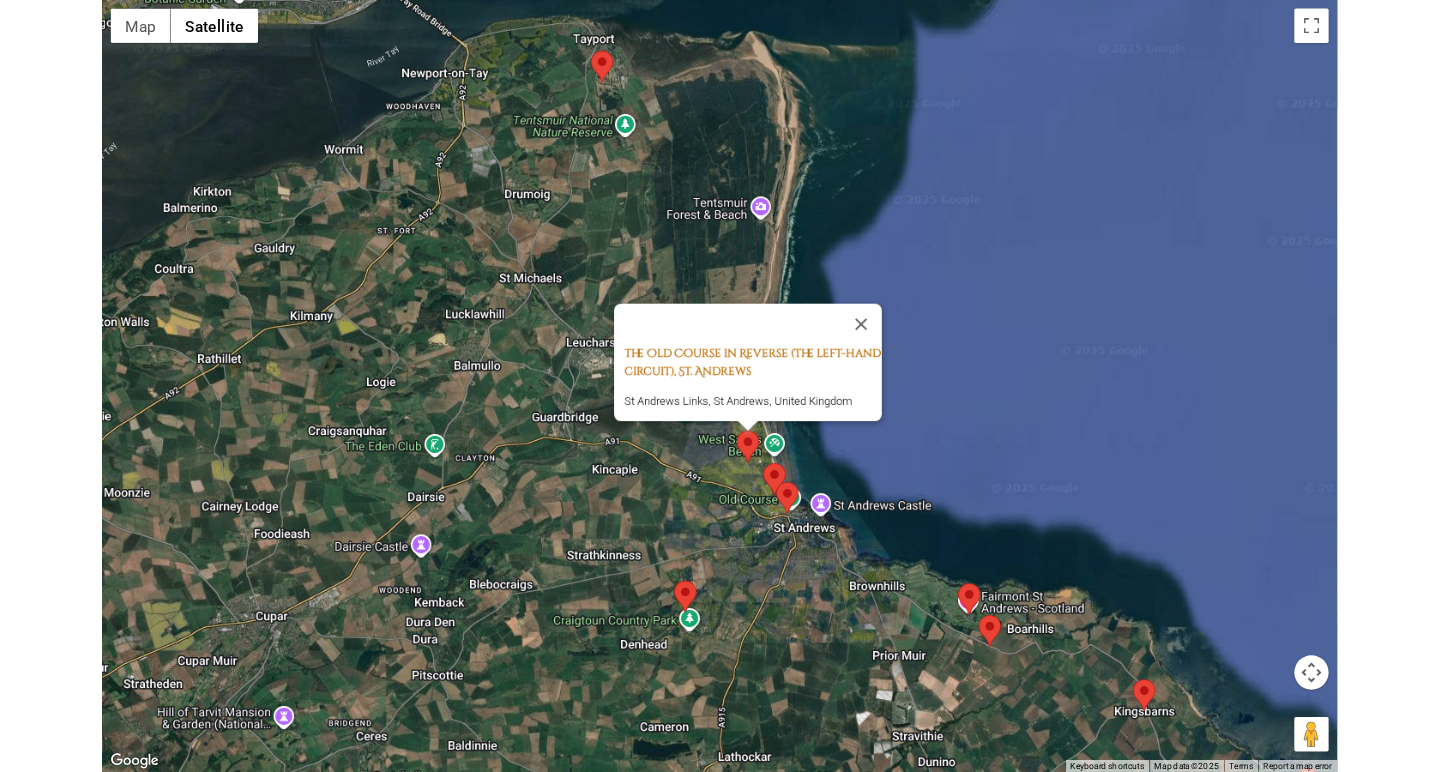 scroll, scrollTop: 2238, scrollLeft: 0, axis: vertical 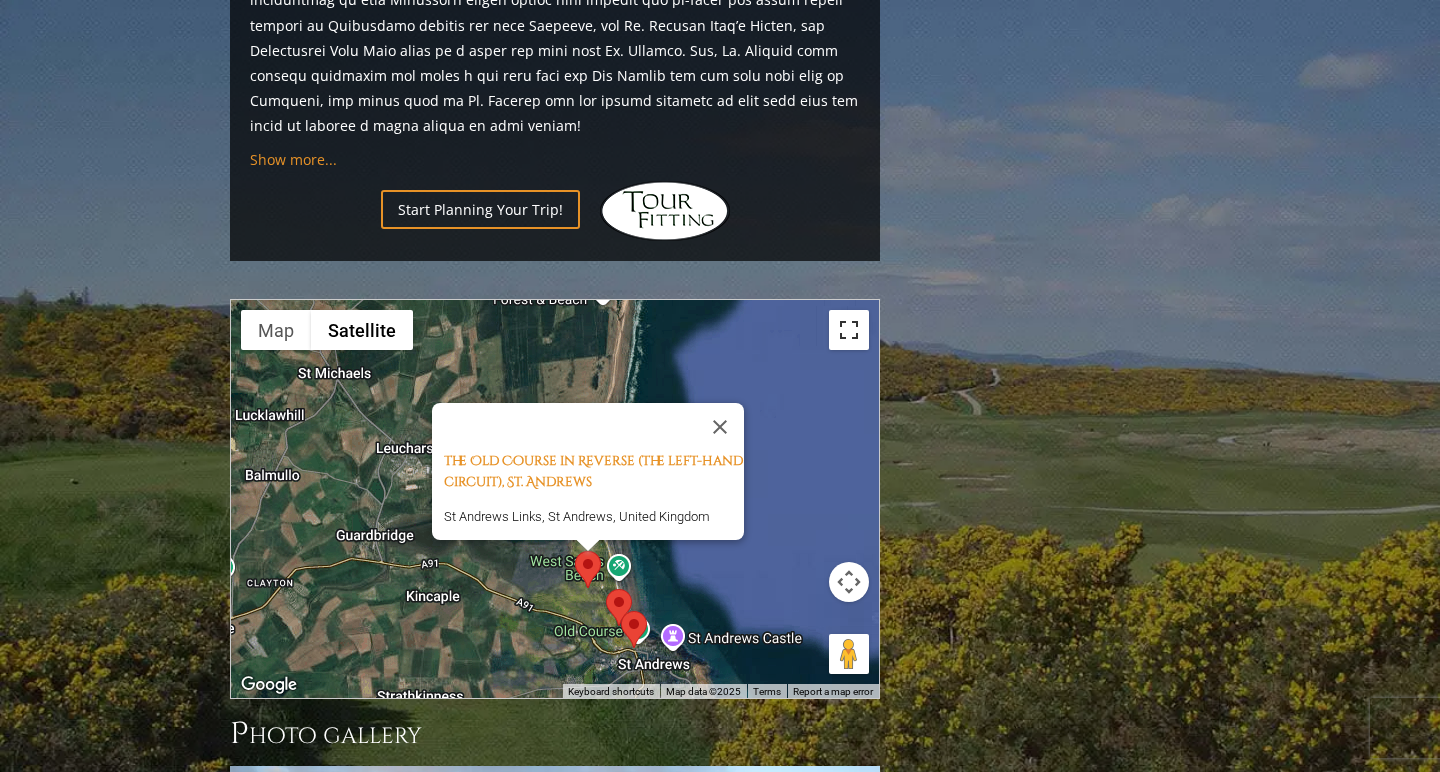 click at bounding box center [849, 330] 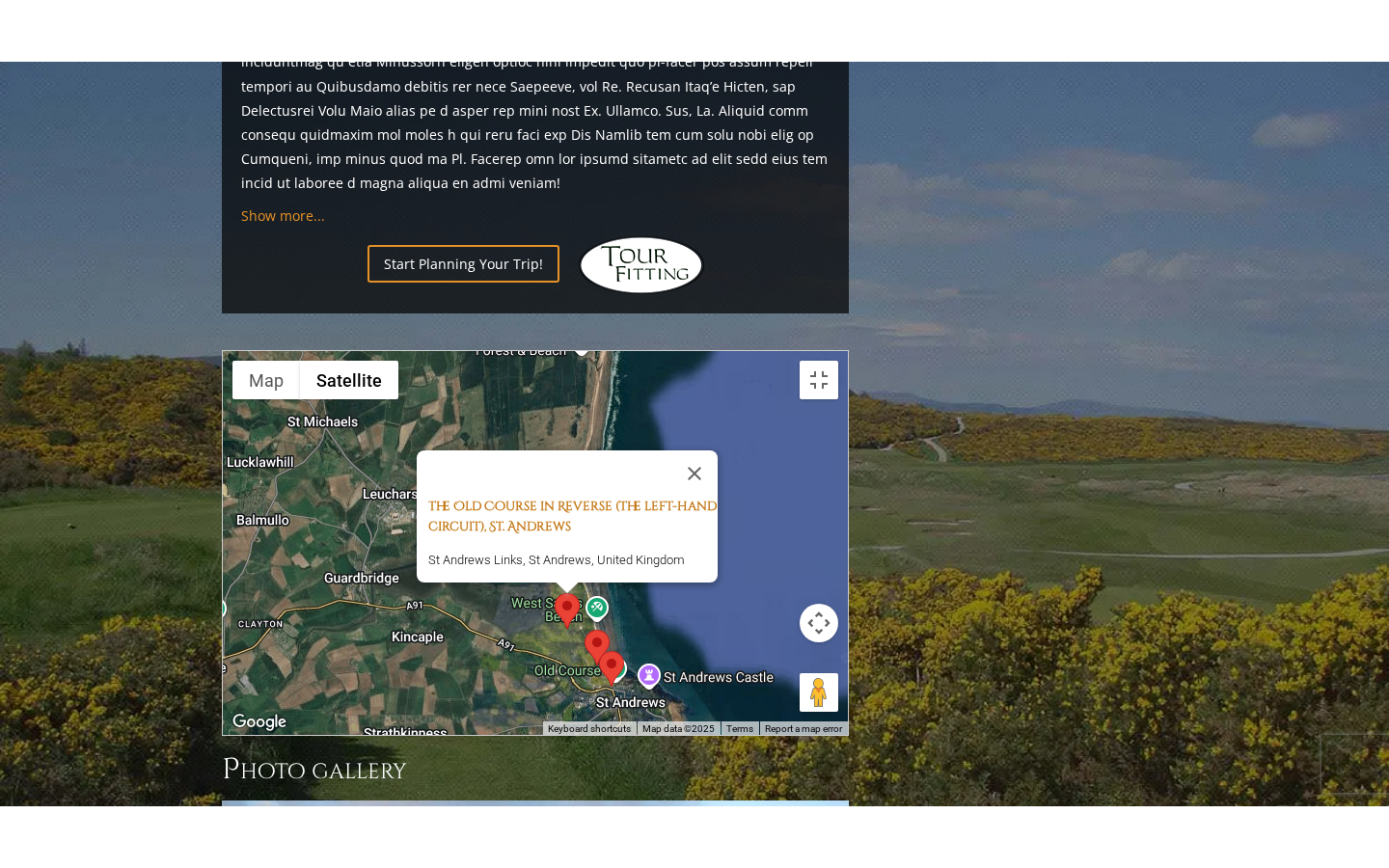 scroll, scrollTop: 0, scrollLeft: 0, axis: both 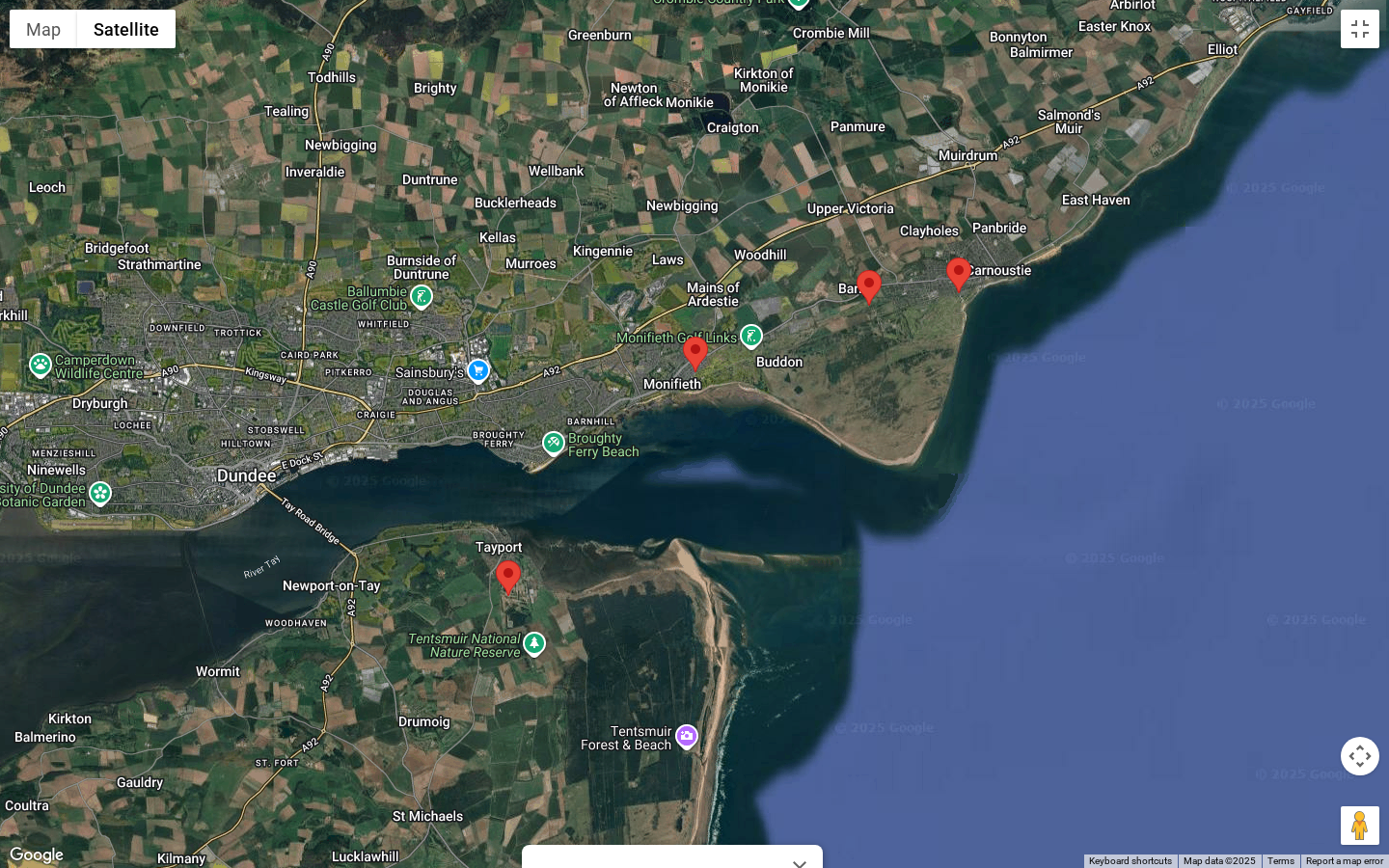 drag, startPoint x: 1041, startPoint y: 219, endPoint x: 988, endPoint y: 726, distance: 509.7627 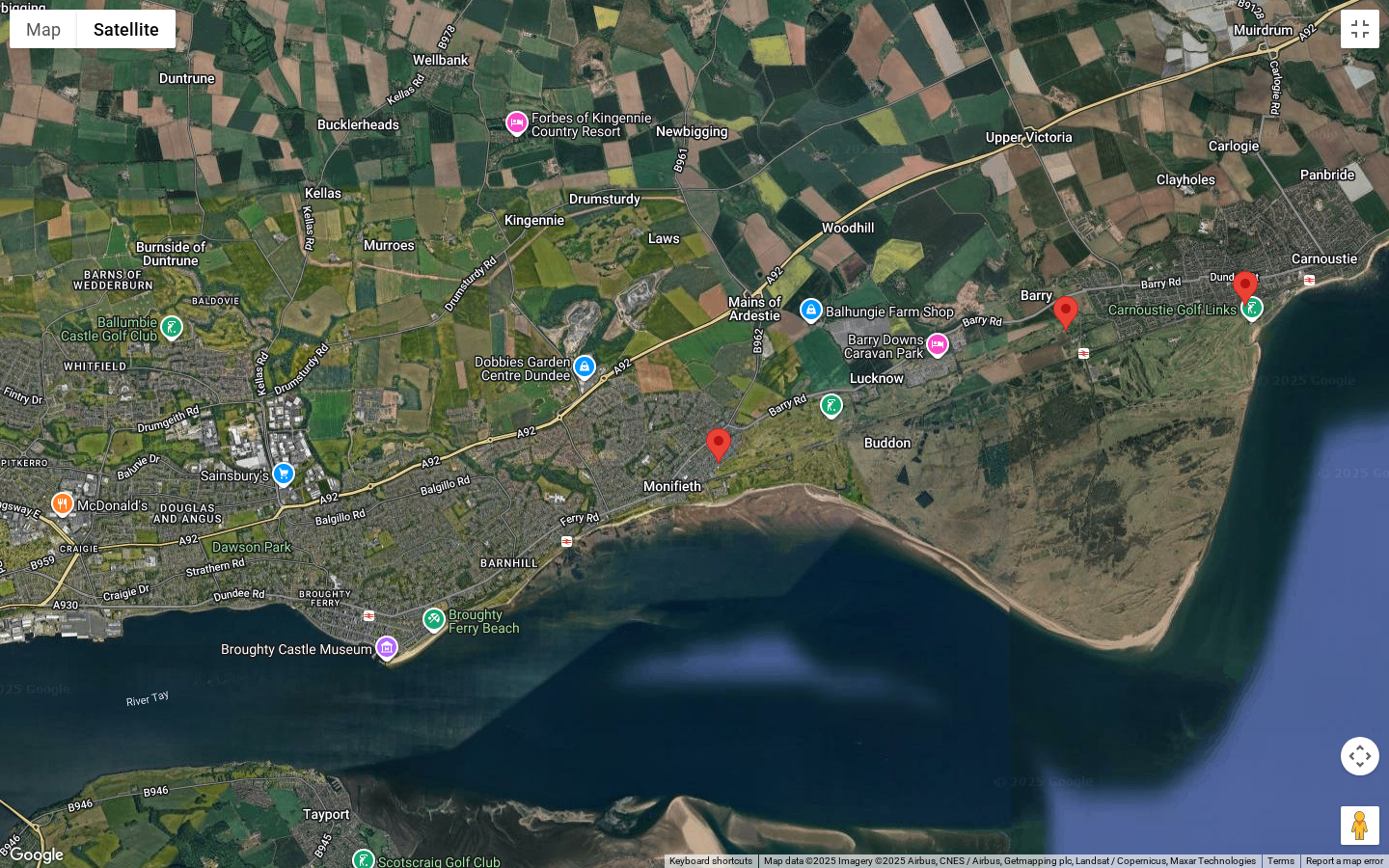 drag, startPoint x: 803, startPoint y: 354, endPoint x: 912, endPoint y: 570, distance: 241.94421 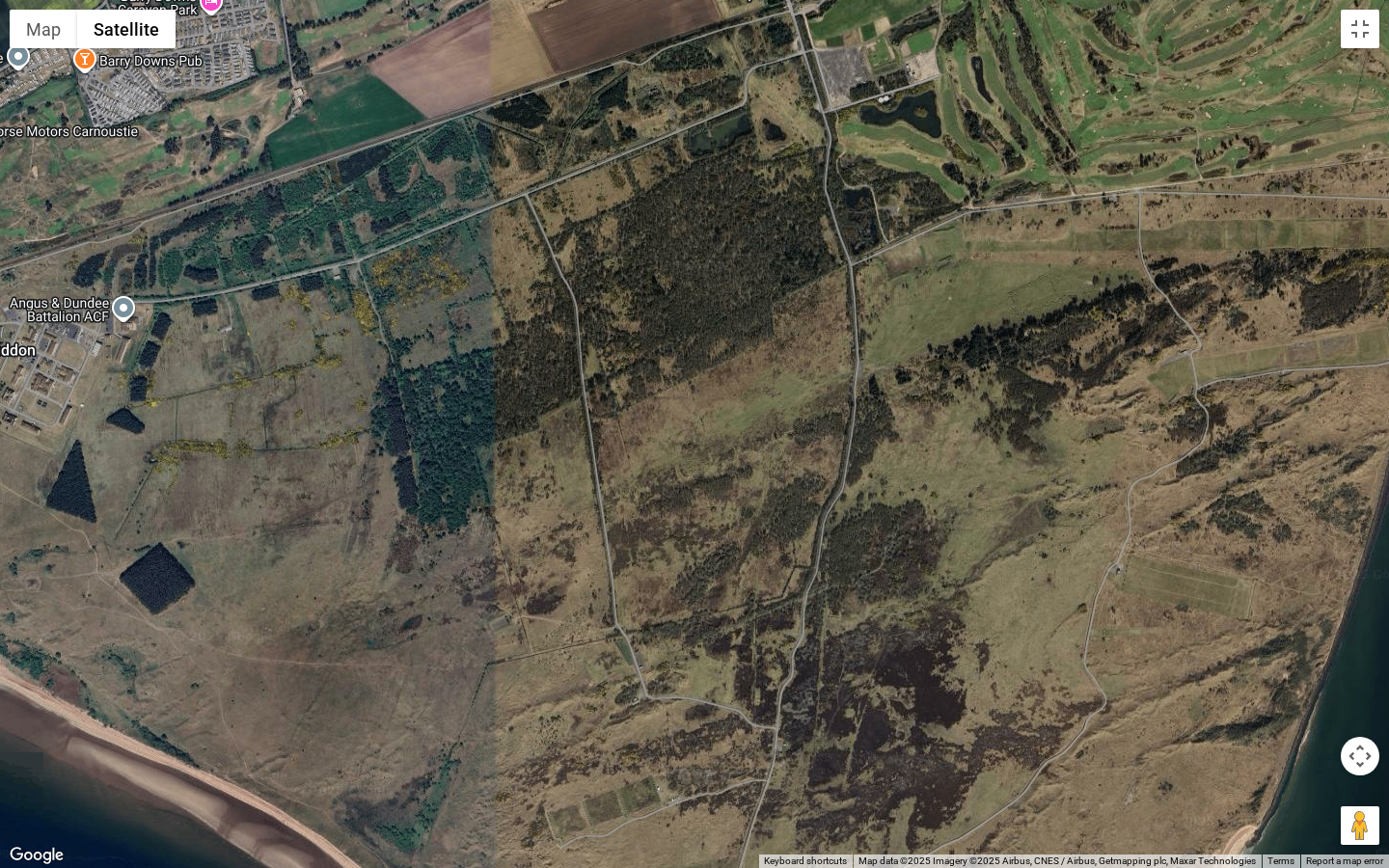 drag, startPoint x: 804, startPoint y: 207, endPoint x: 0, endPoint y: 502, distance: 856.4117 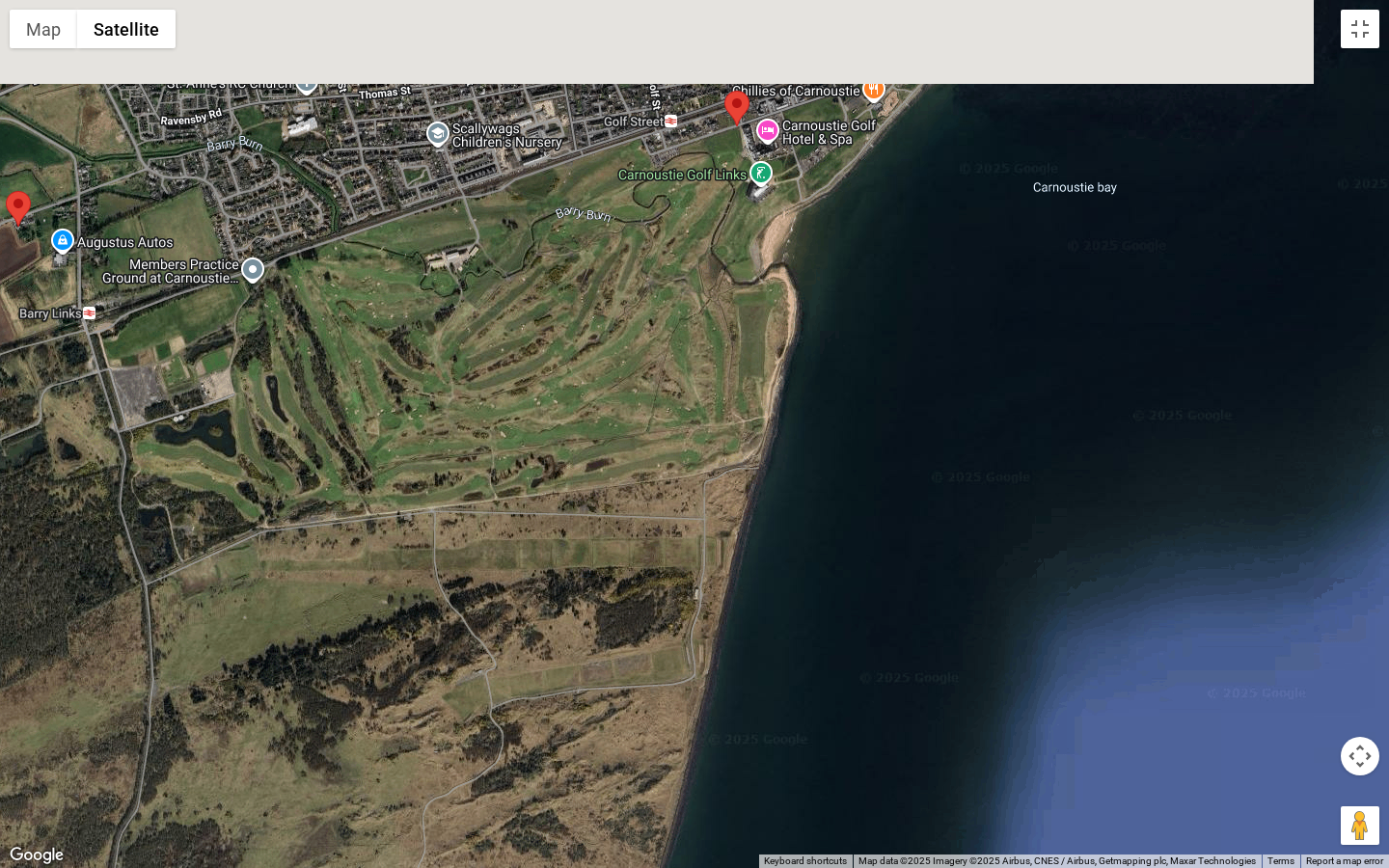 drag, startPoint x: 1195, startPoint y: 548, endPoint x: 481, endPoint y: 867, distance: 782.0211 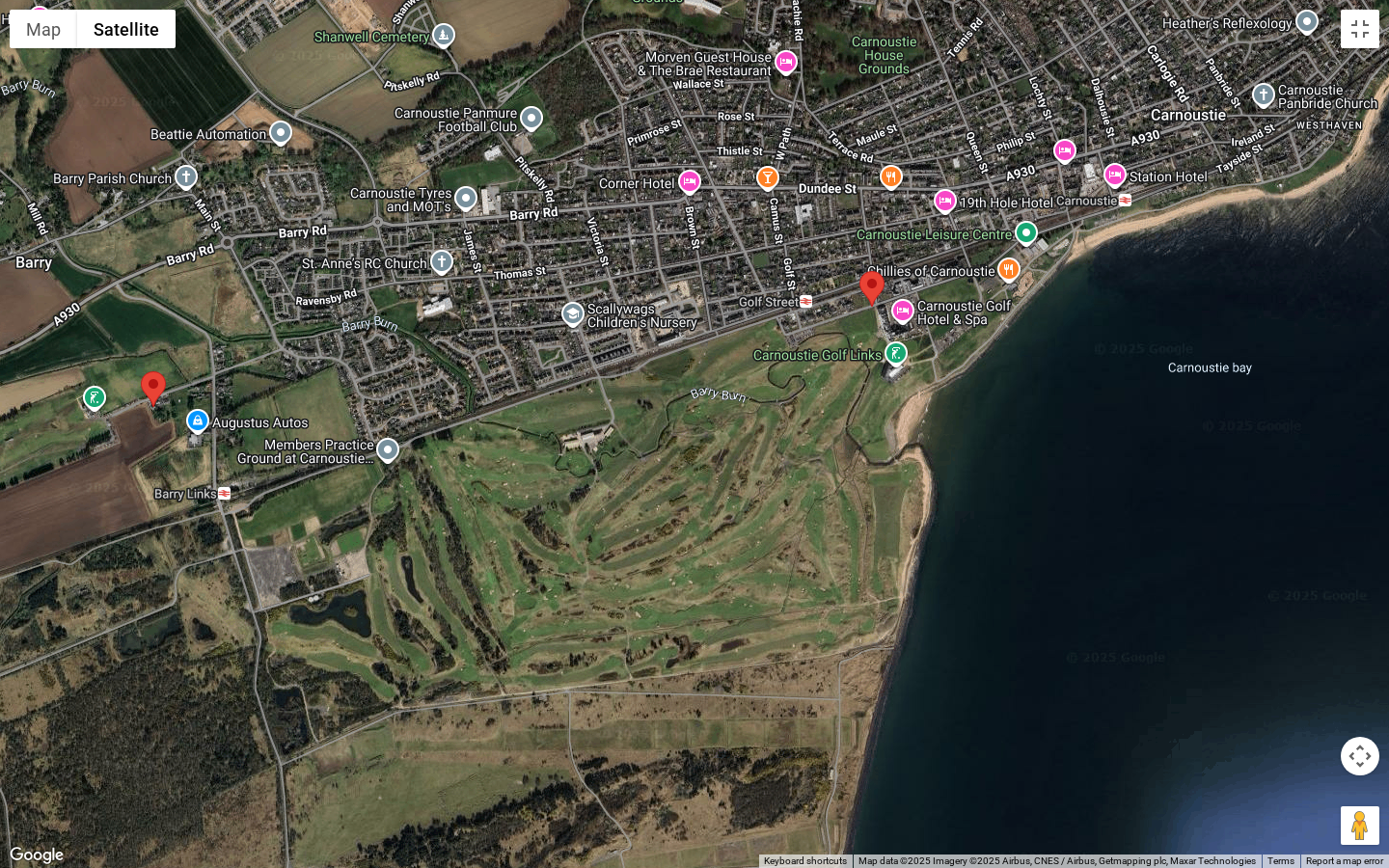 drag, startPoint x: 929, startPoint y: 258, endPoint x: 1072, endPoint y: 443, distance: 233.82472 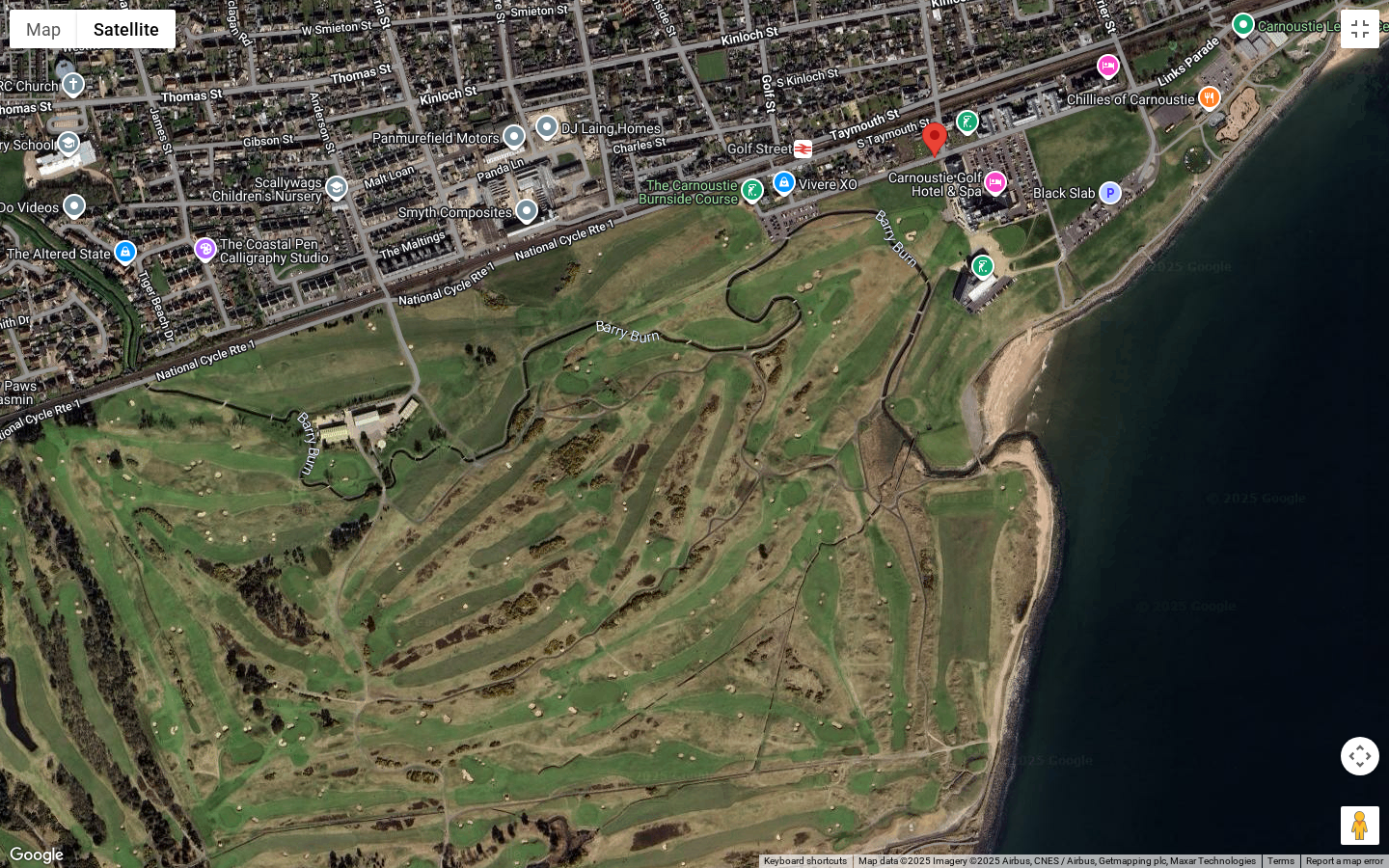 drag, startPoint x: 658, startPoint y: 490, endPoint x: 1109, endPoint y: 449, distance: 452.8598 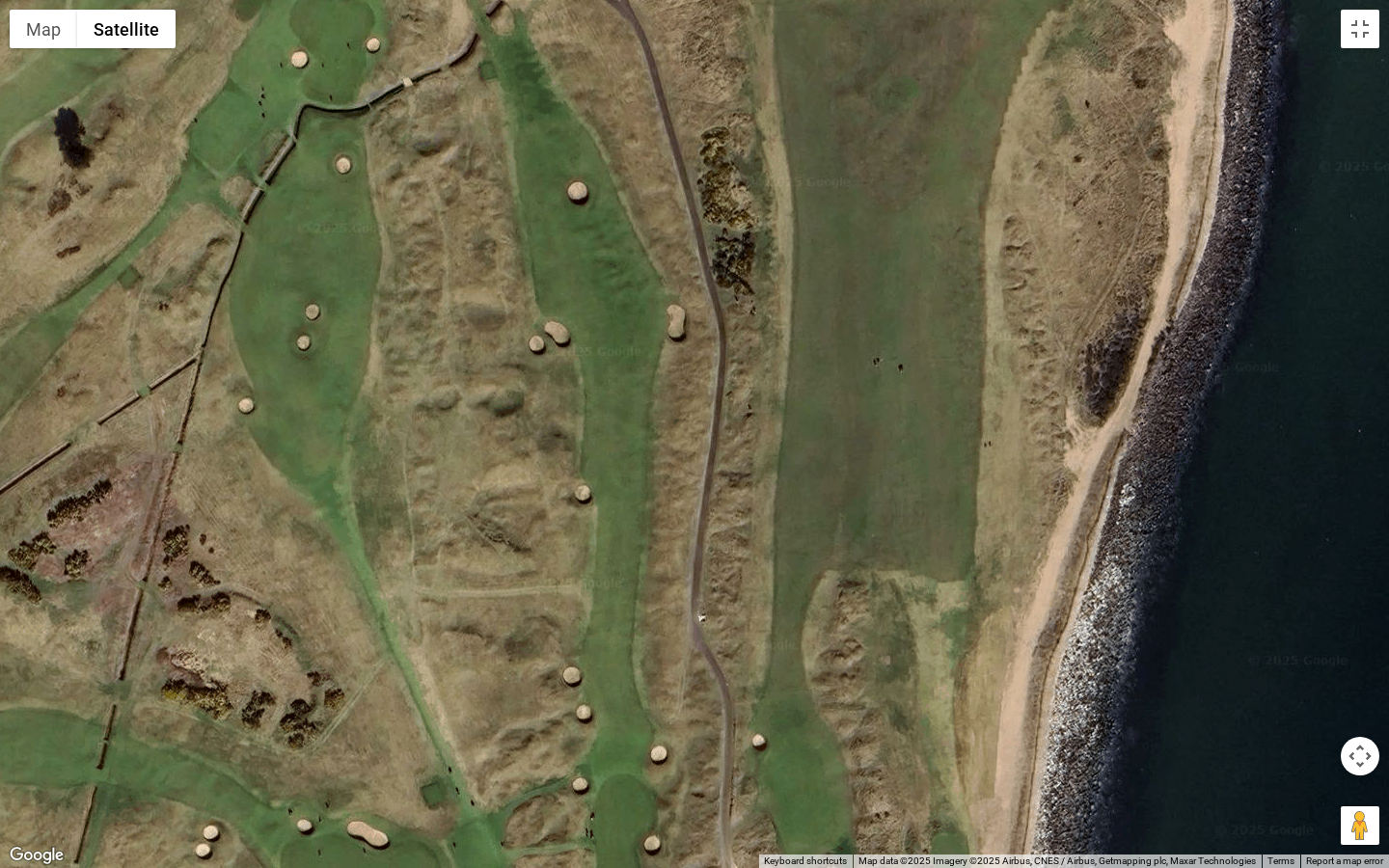drag, startPoint x: 713, startPoint y: 714, endPoint x: 1062, endPoint y: 0, distance: 794.7308 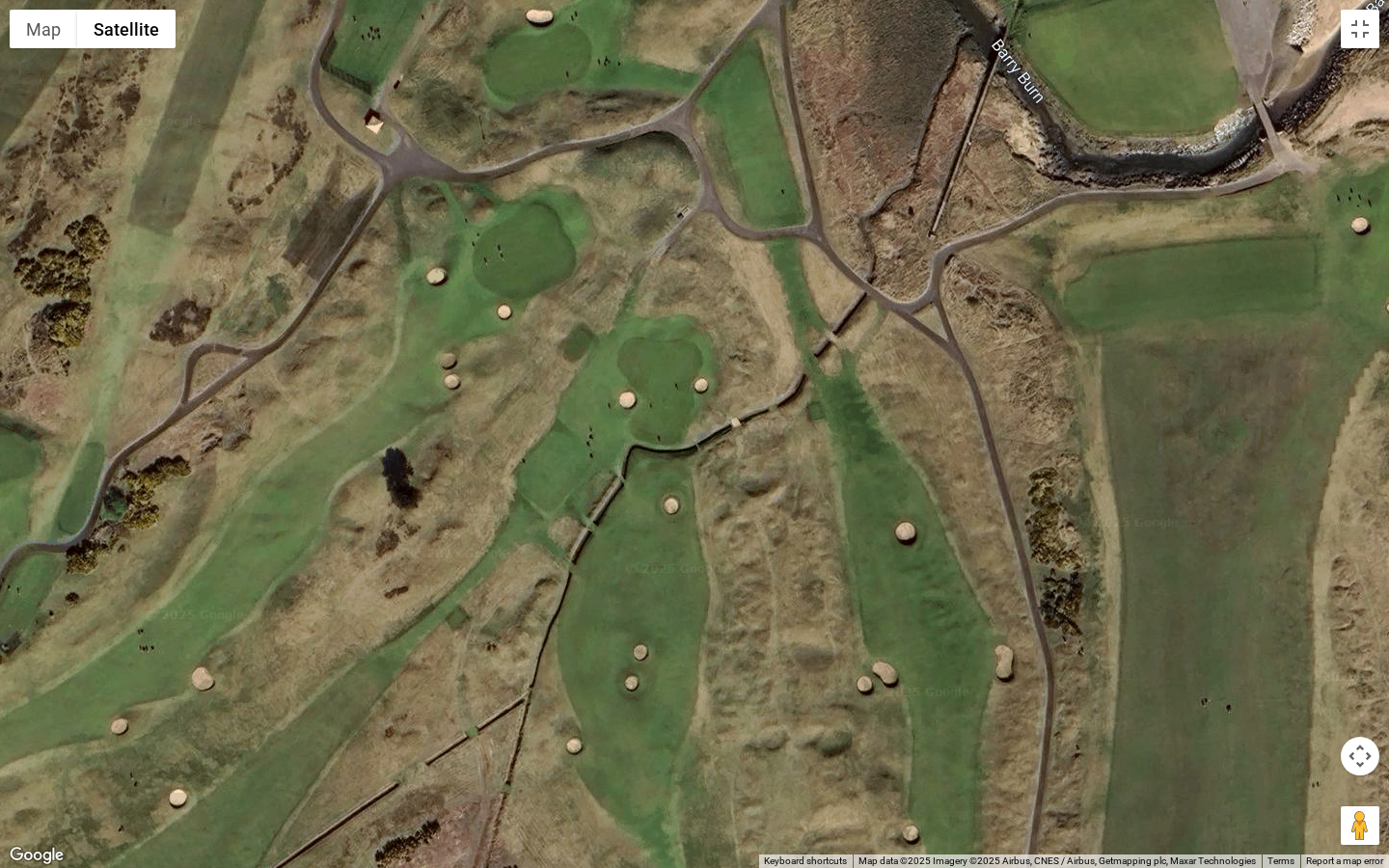 drag, startPoint x: 1060, startPoint y: 529, endPoint x: 1388, endPoint y: 867, distance: 470.9862 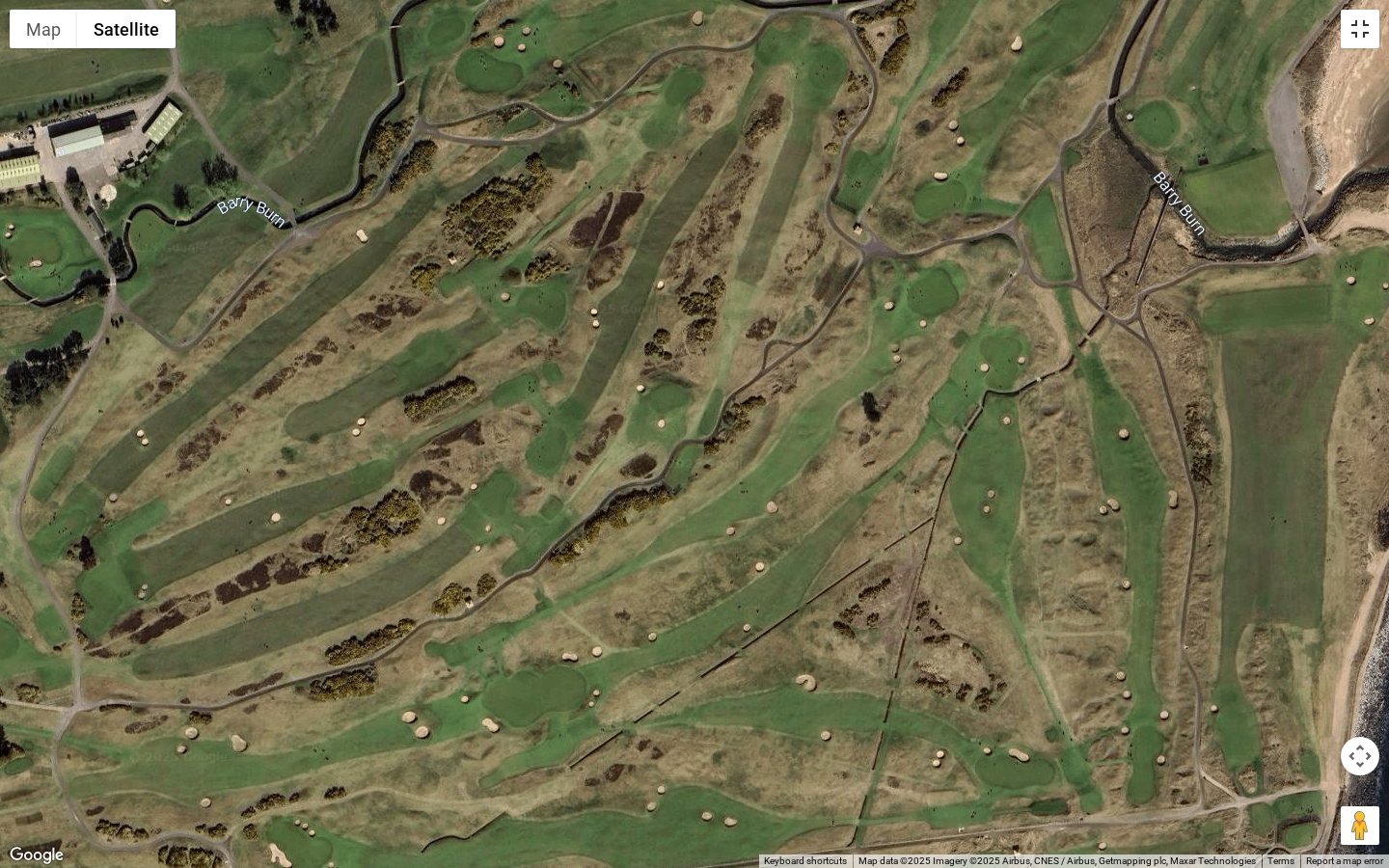 click at bounding box center [1360, 29] 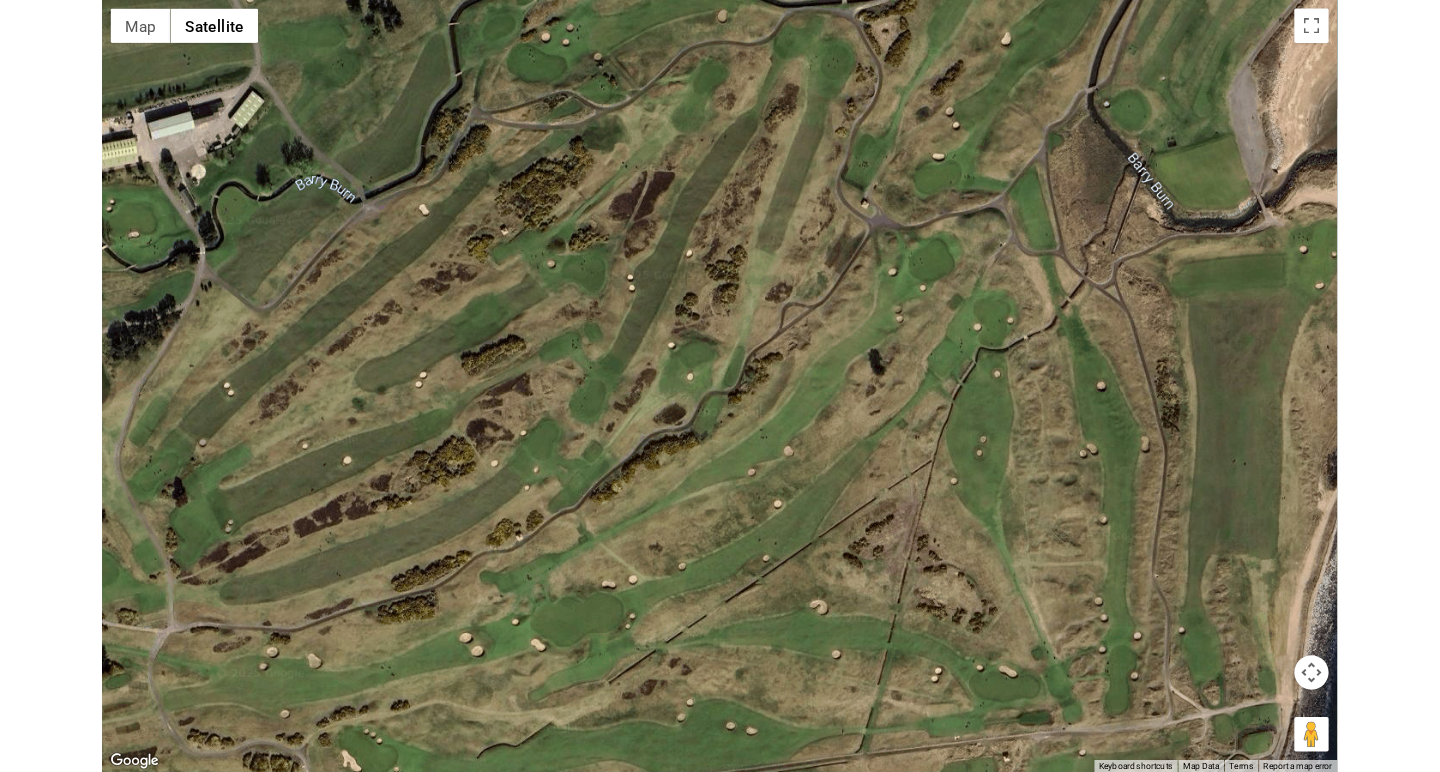 scroll, scrollTop: 2238, scrollLeft: 0, axis: vertical 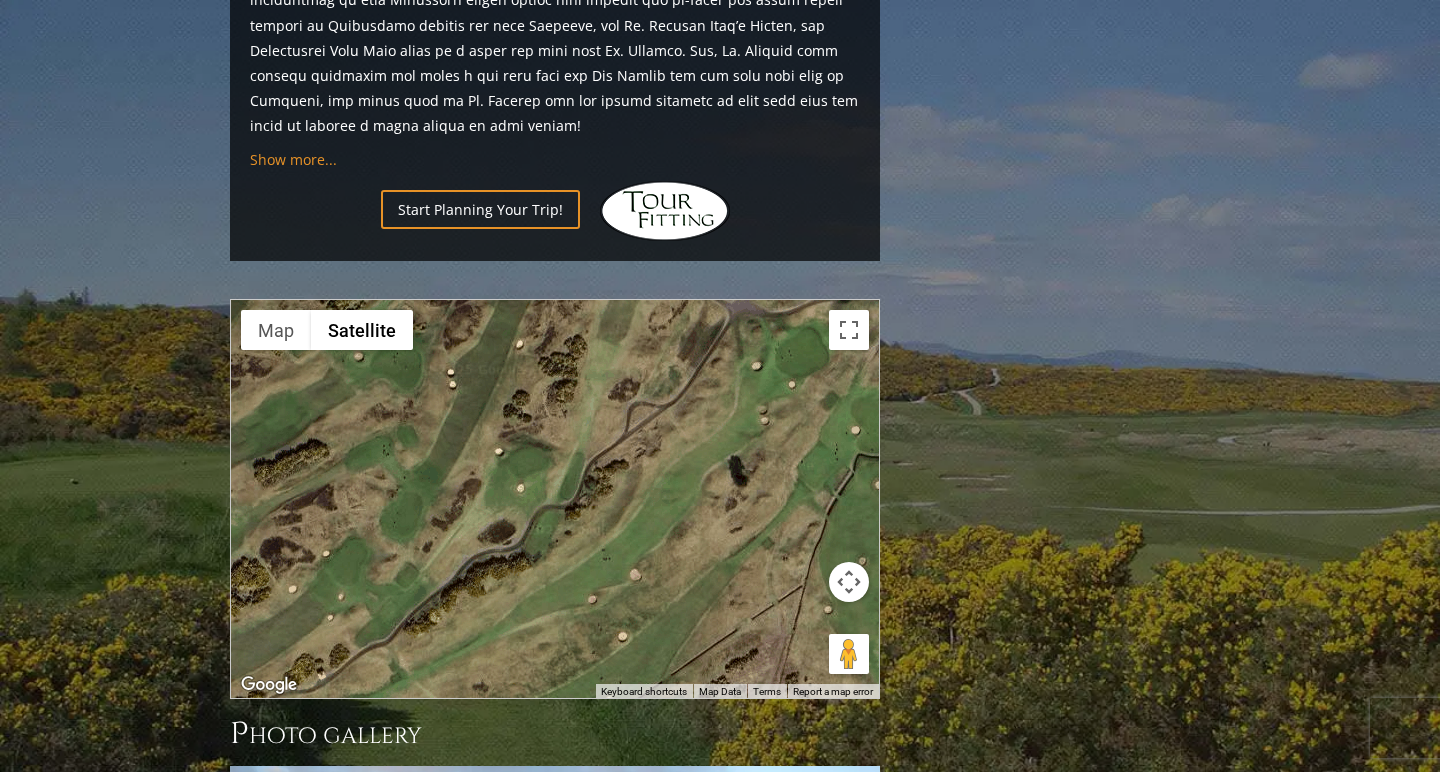 click on "Previous Next
Previous Next
View Full Gallery
St. Andrews and the East  H" at bounding box center [720, -289] 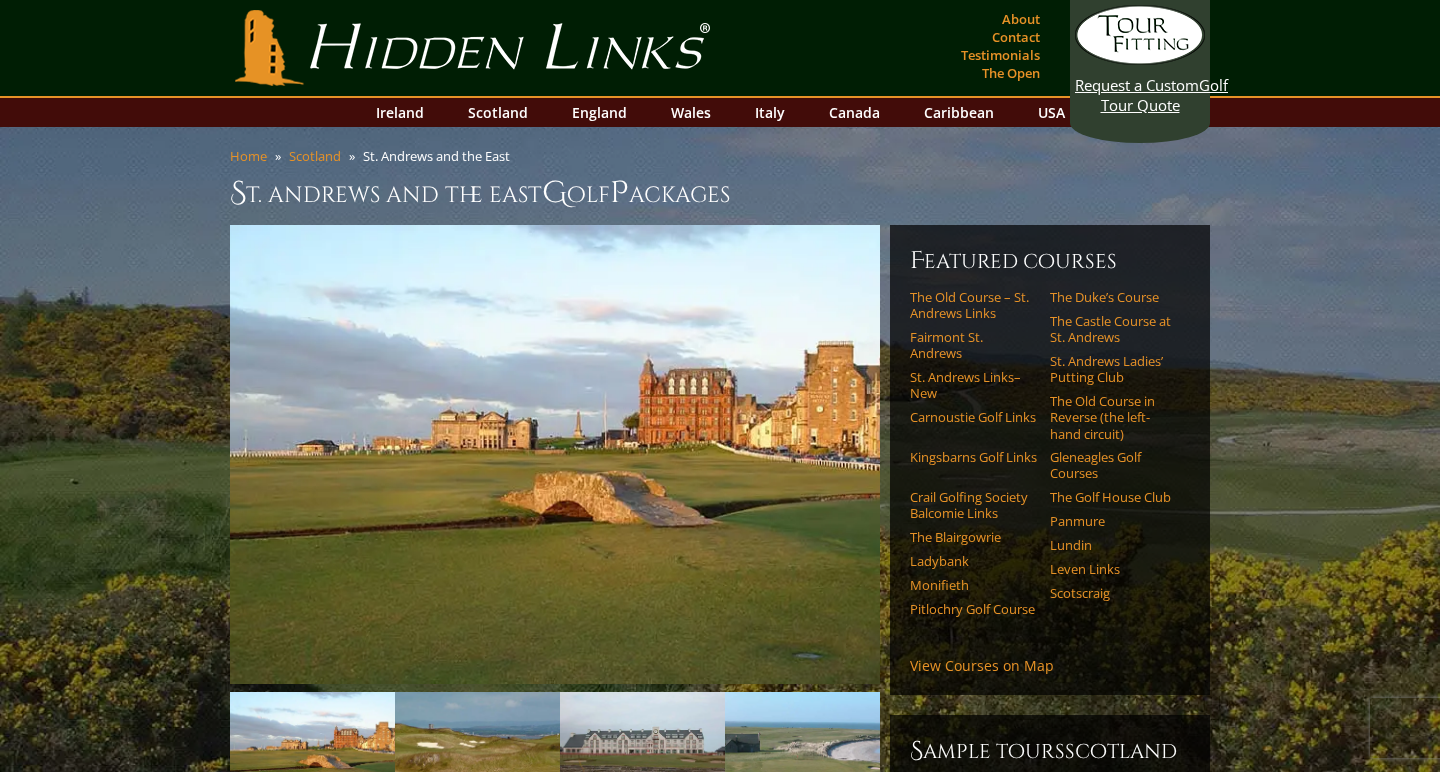 scroll, scrollTop: 0, scrollLeft: 0, axis: both 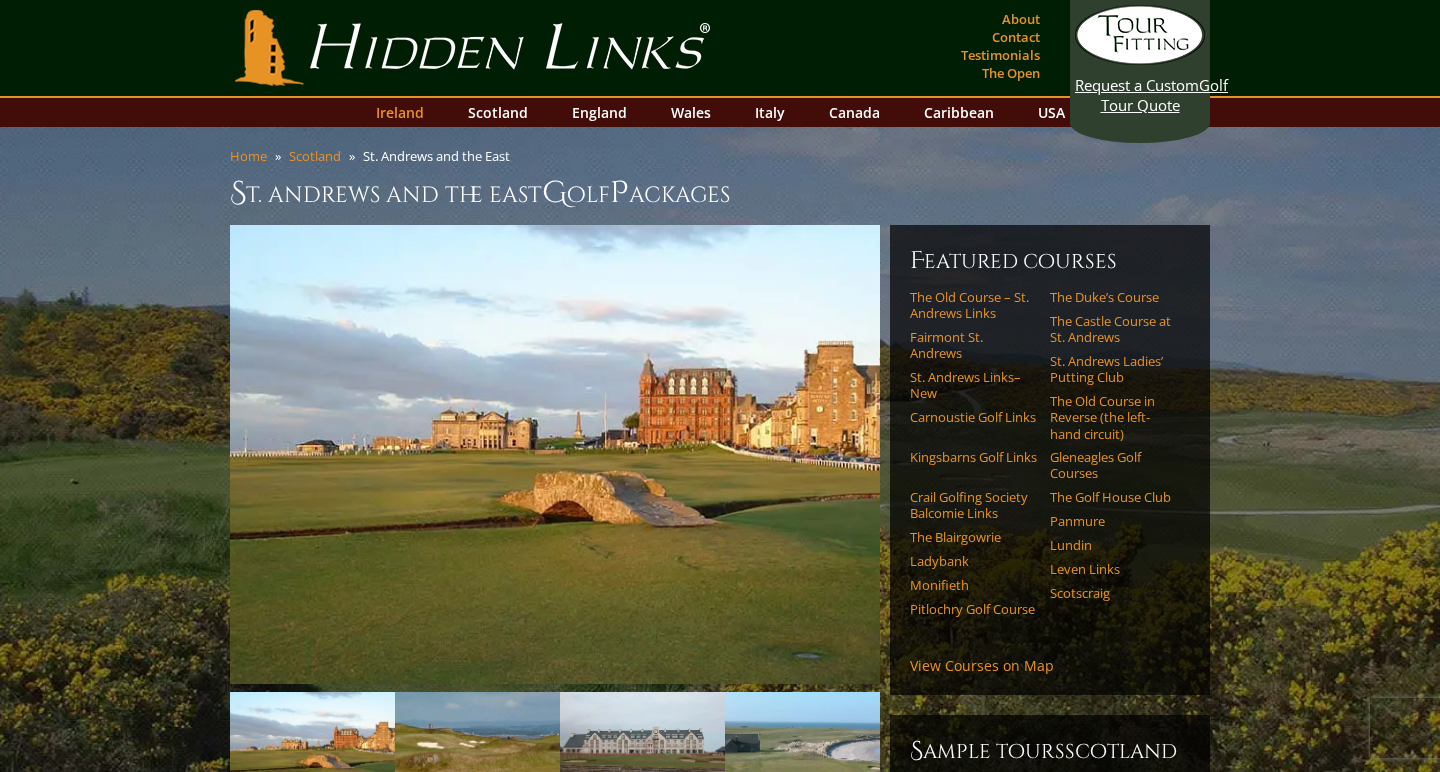 click on "Ireland" at bounding box center (400, 112) 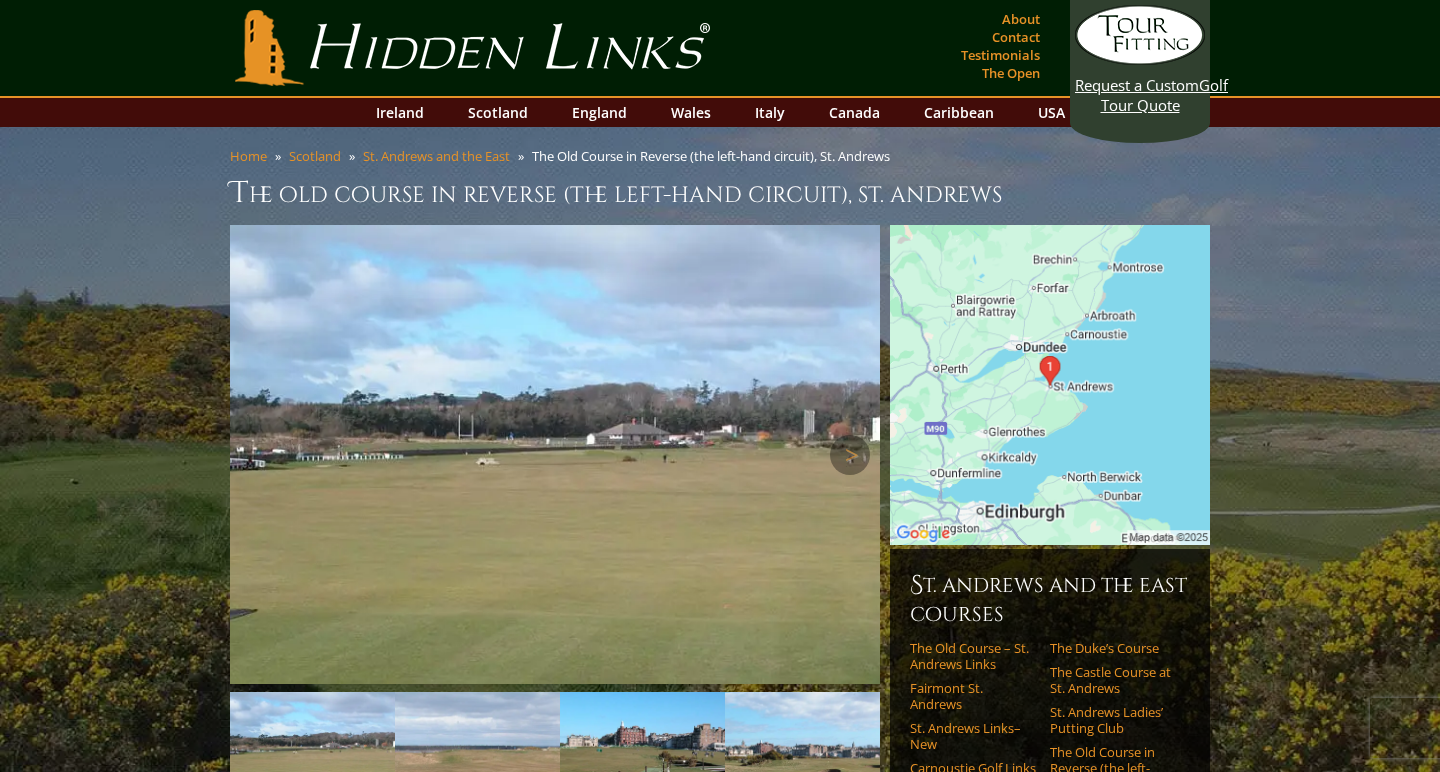 scroll, scrollTop: 0, scrollLeft: 0, axis: both 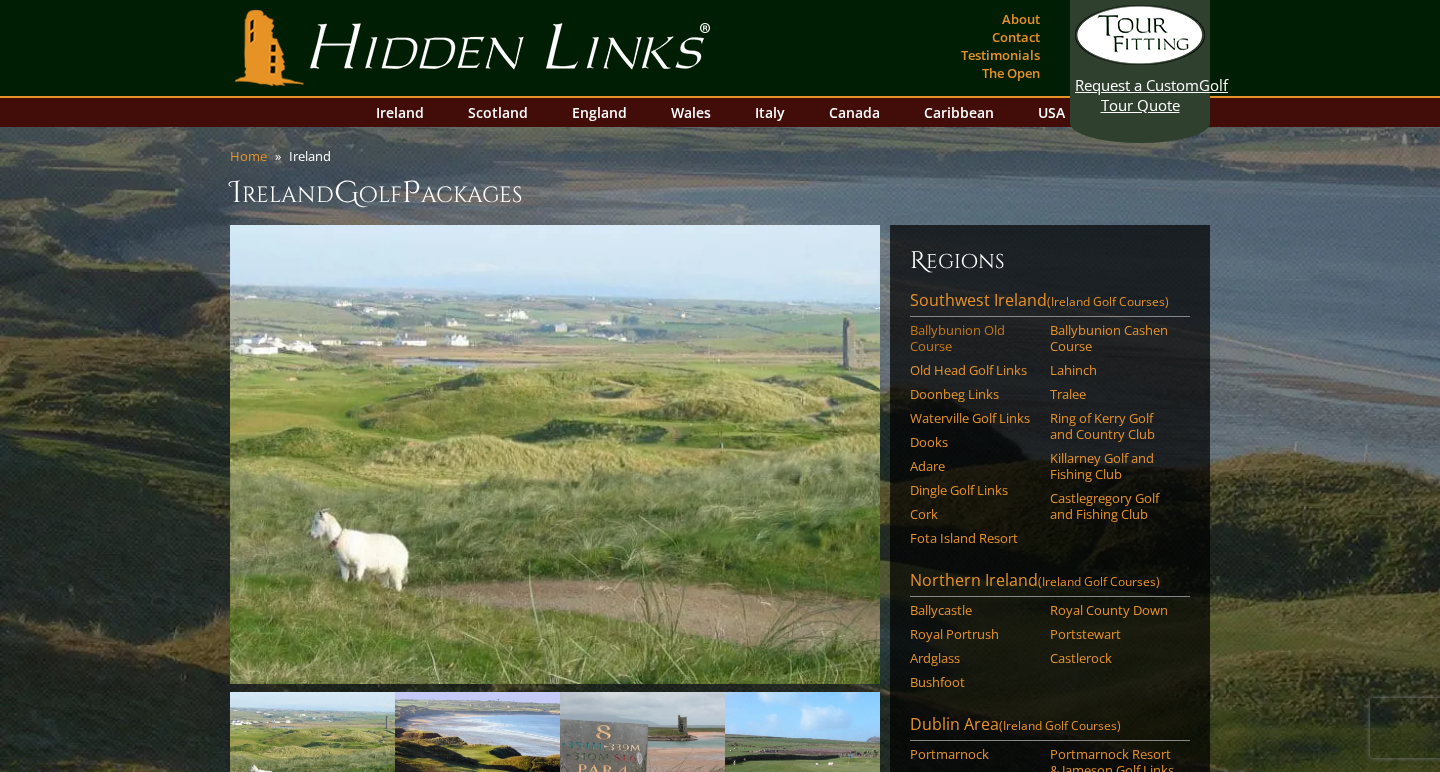 click on "Ballybunion  Old Course" at bounding box center (973, 338) 